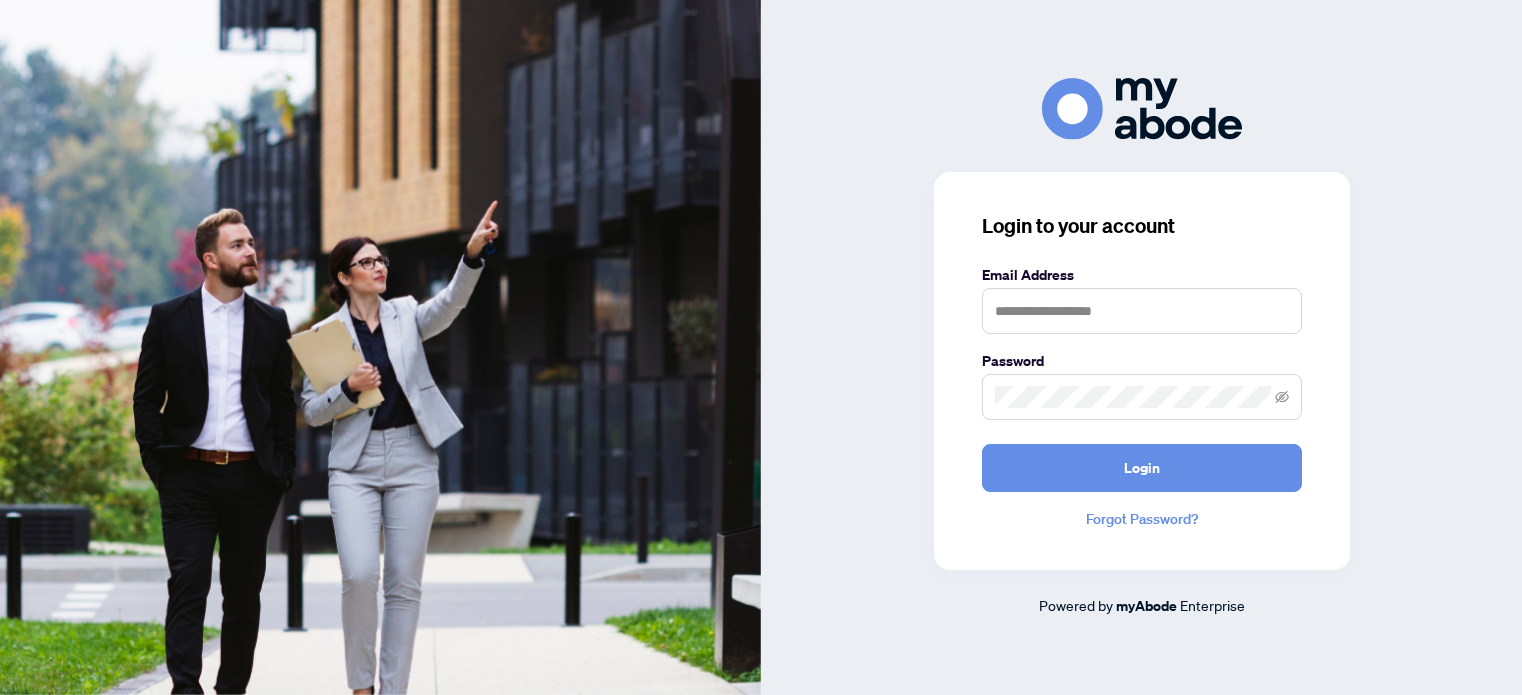 scroll, scrollTop: 0, scrollLeft: 0, axis: both 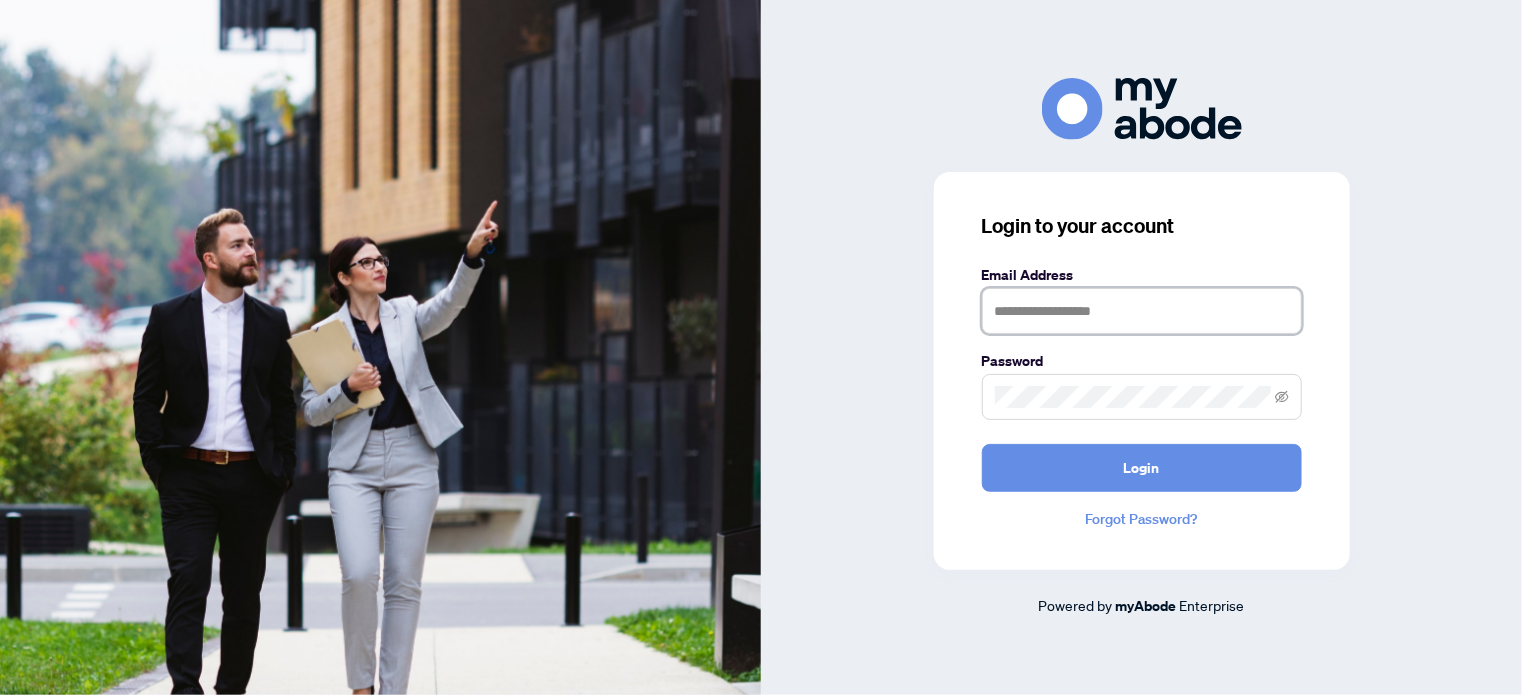 click at bounding box center [1142, 311] 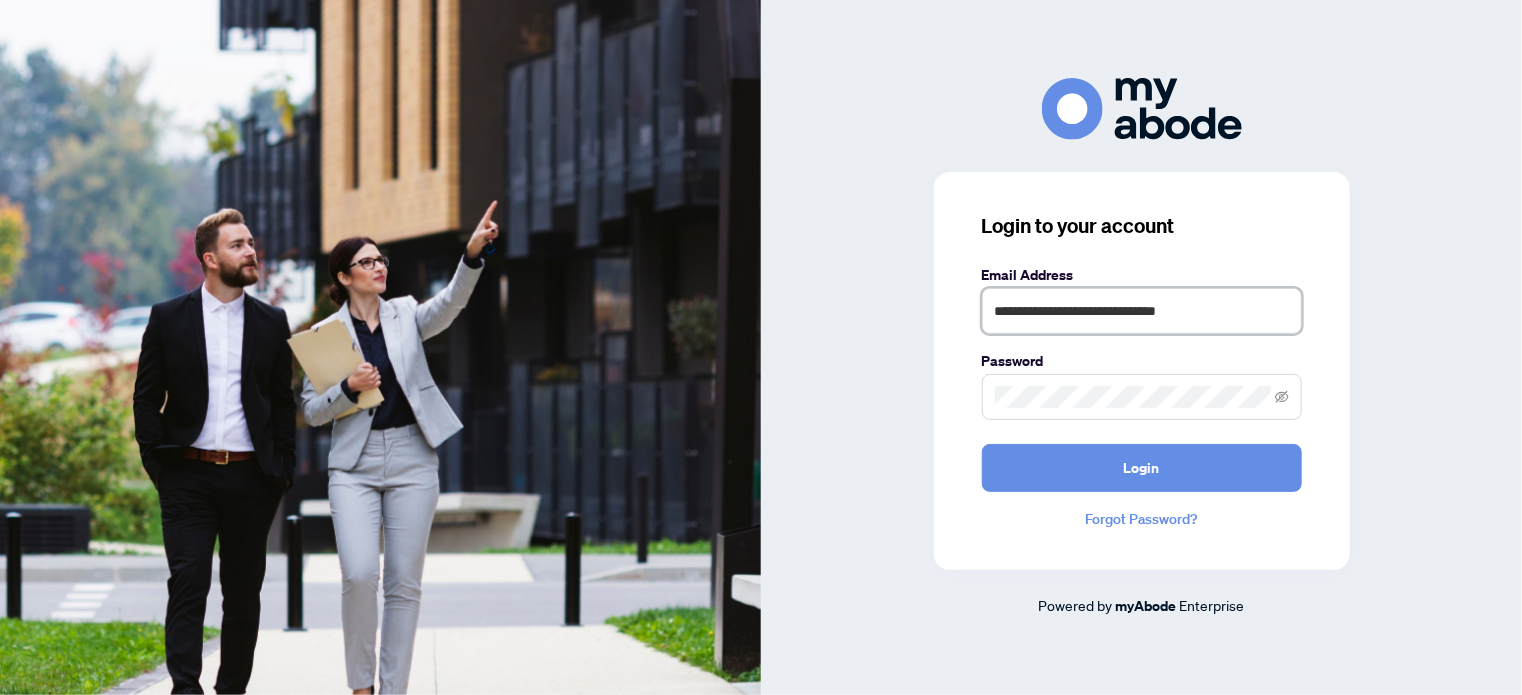 type on "**********" 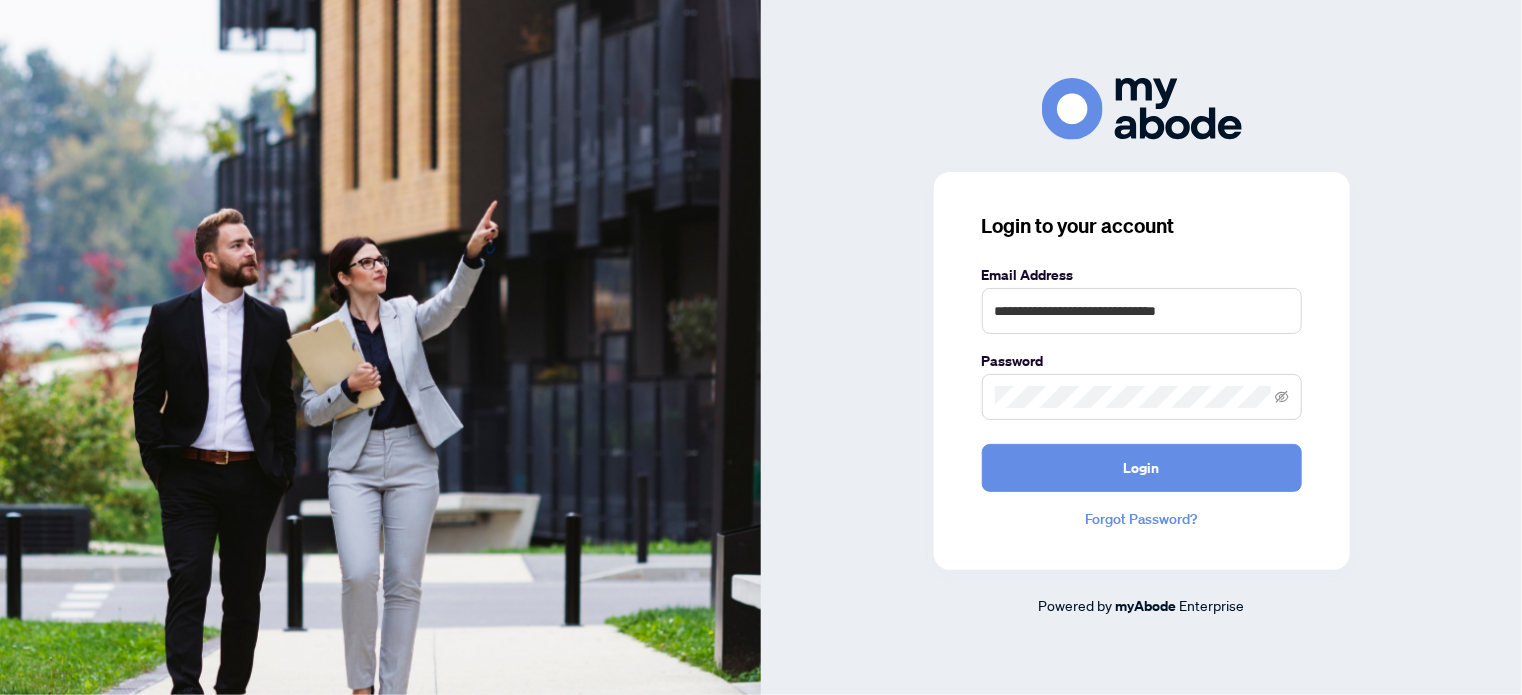 click at bounding box center (1142, 397) 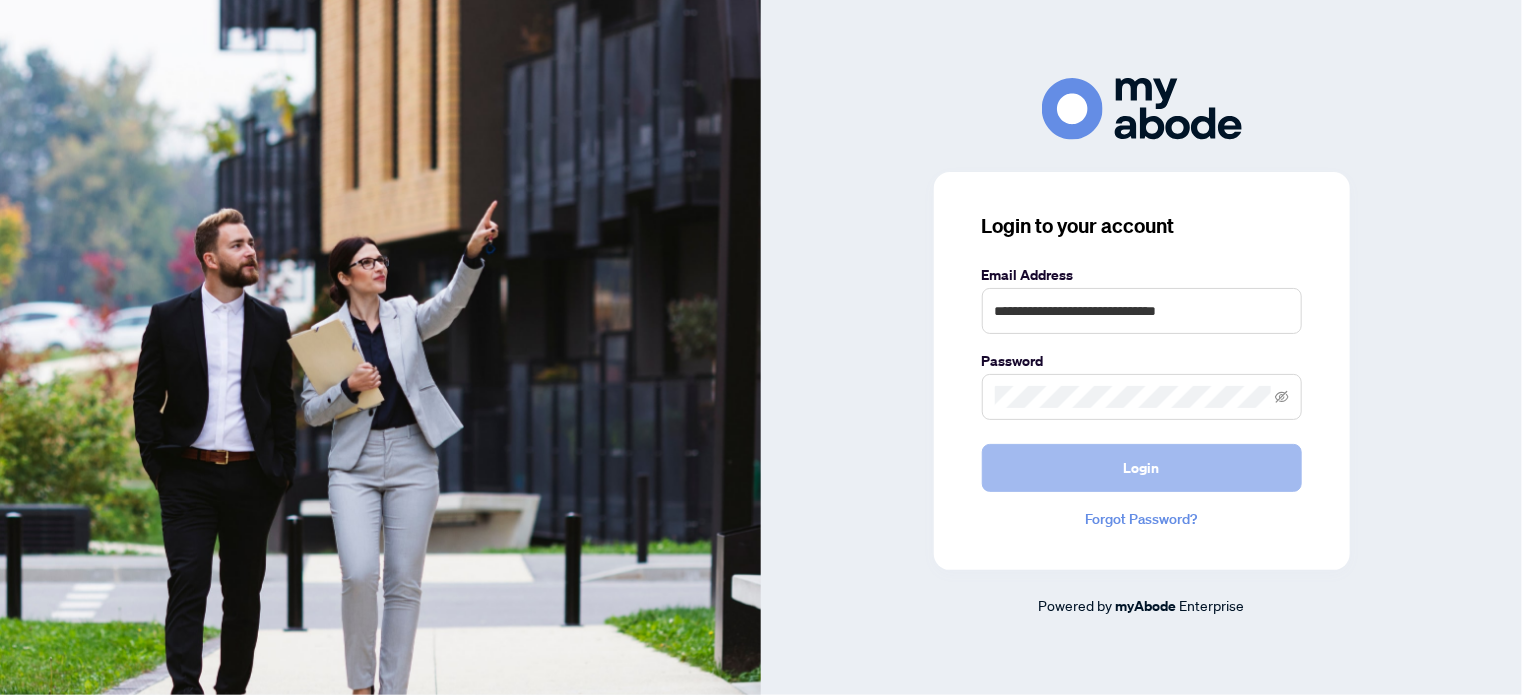 click on "Login" at bounding box center [1142, 468] 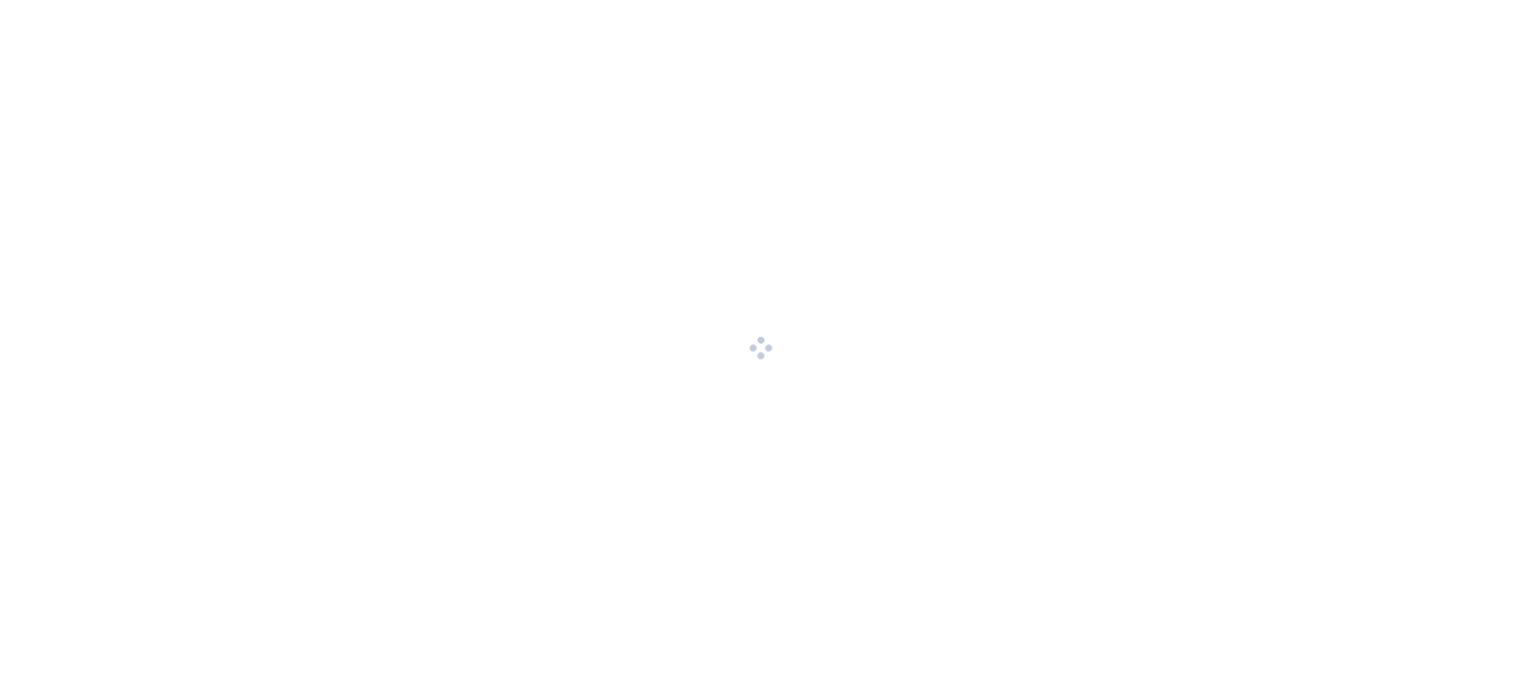 scroll, scrollTop: 0, scrollLeft: 0, axis: both 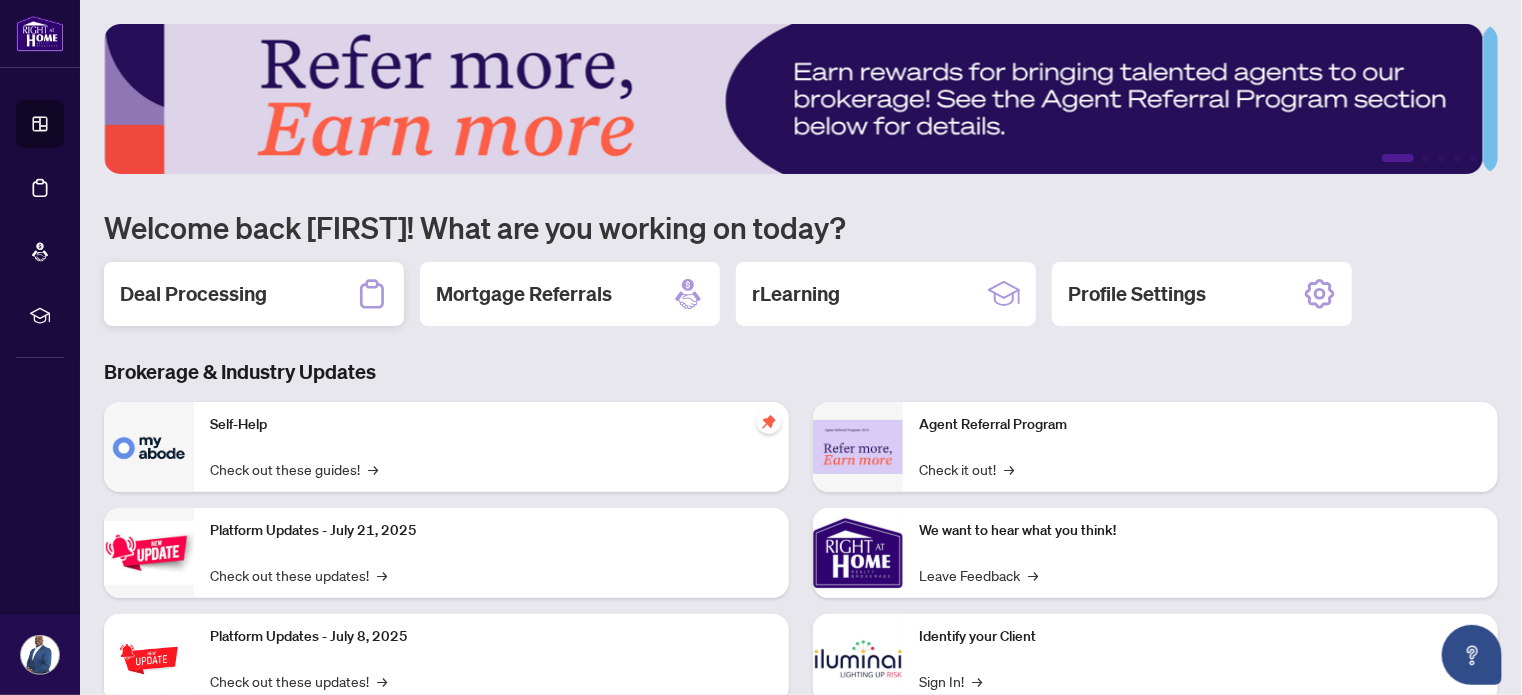 click on "Deal Processing" at bounding box center [254, 294] 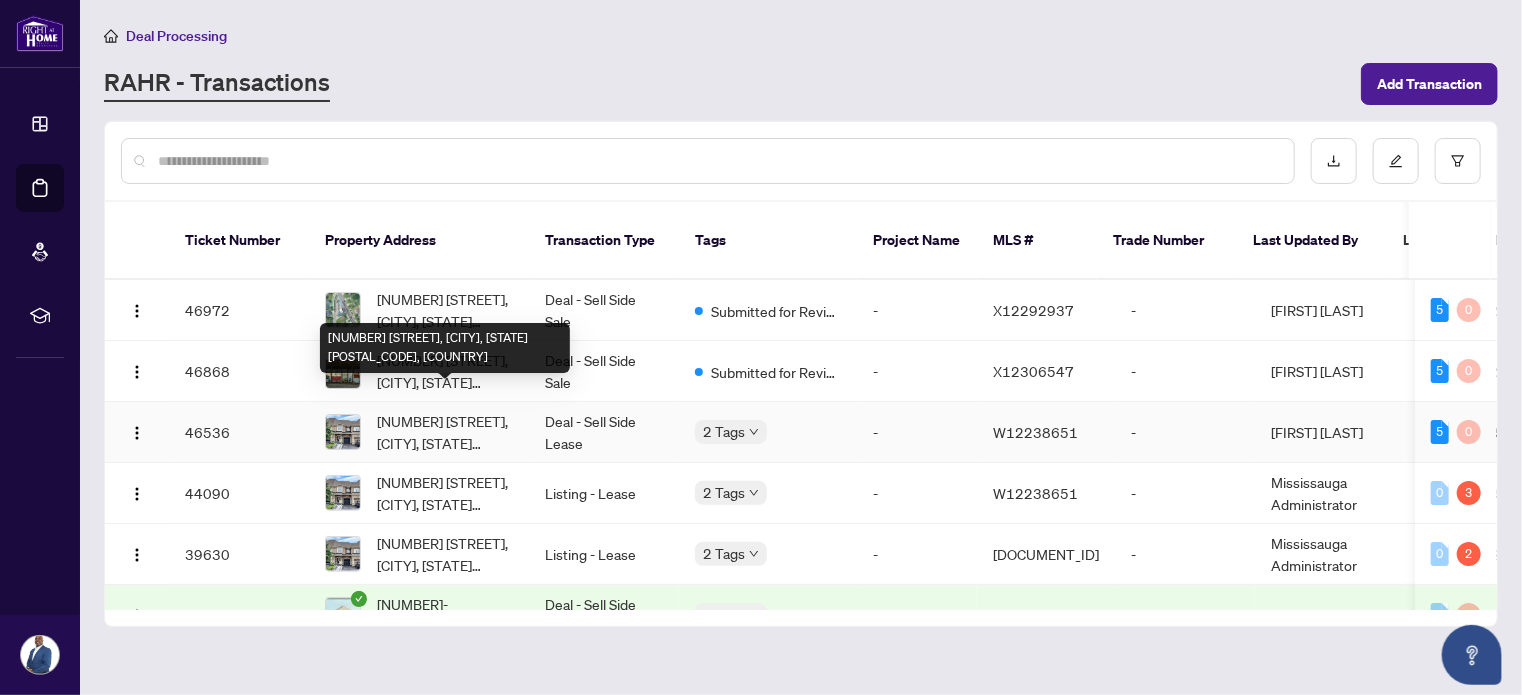click on "[NUMBER] [STREET], [CITY], [STATE] [POSTAL_CODE], [COUNTRY]" at bounding box center [445, 432] 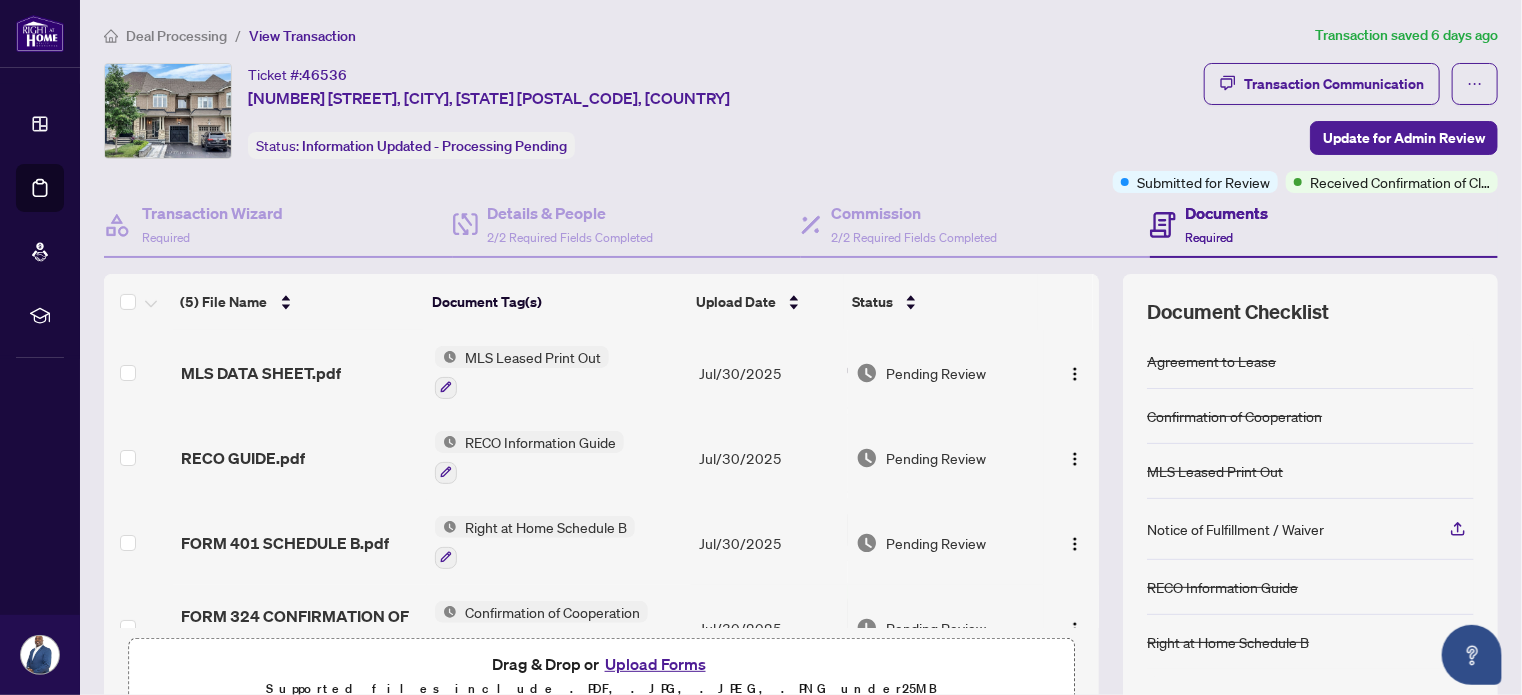 click on "Documents Required" at bounding box center [1209, 224] 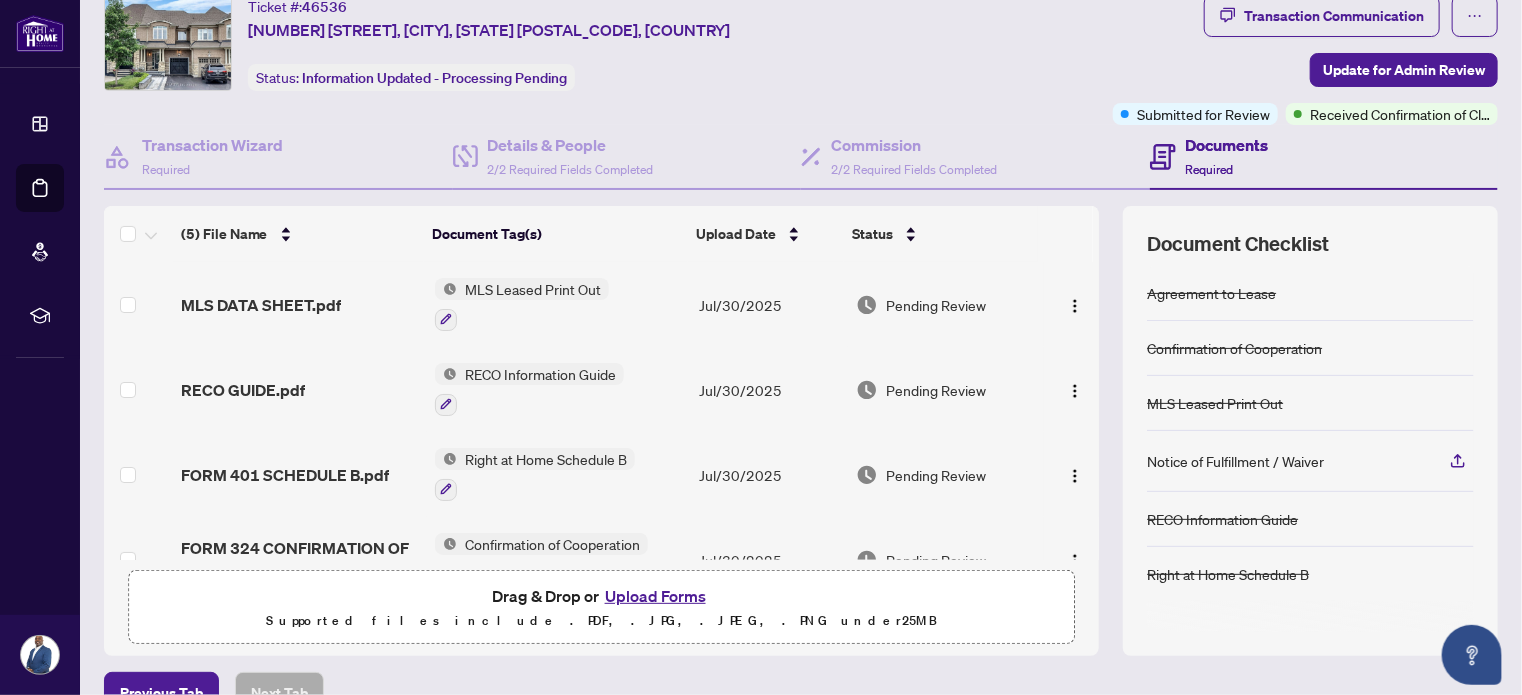 scroll, scrollTop: 100, scrollLeft: 0, axis: vertical 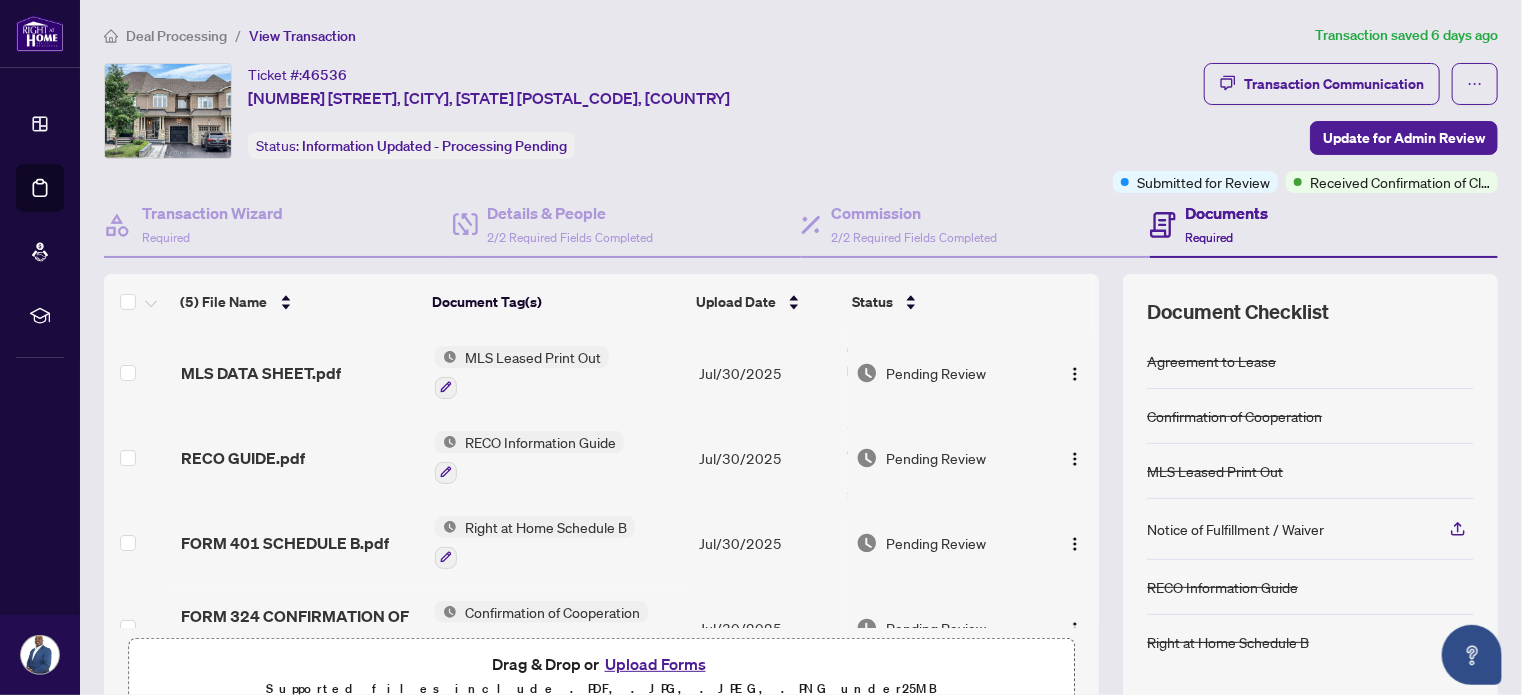 click on "Upload Forms" at bounding box center (655, 664) 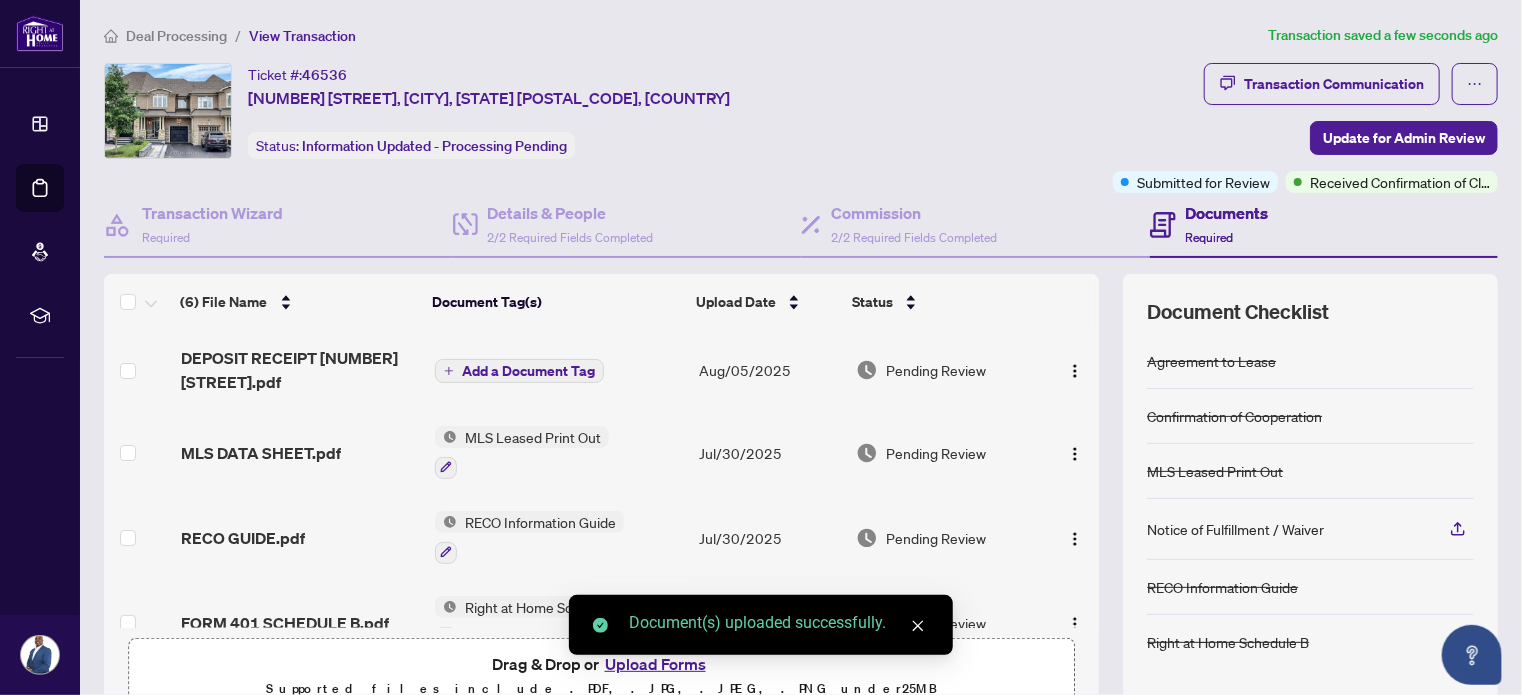 click on "Add a Document Tag" at bounding box center (528, 371) 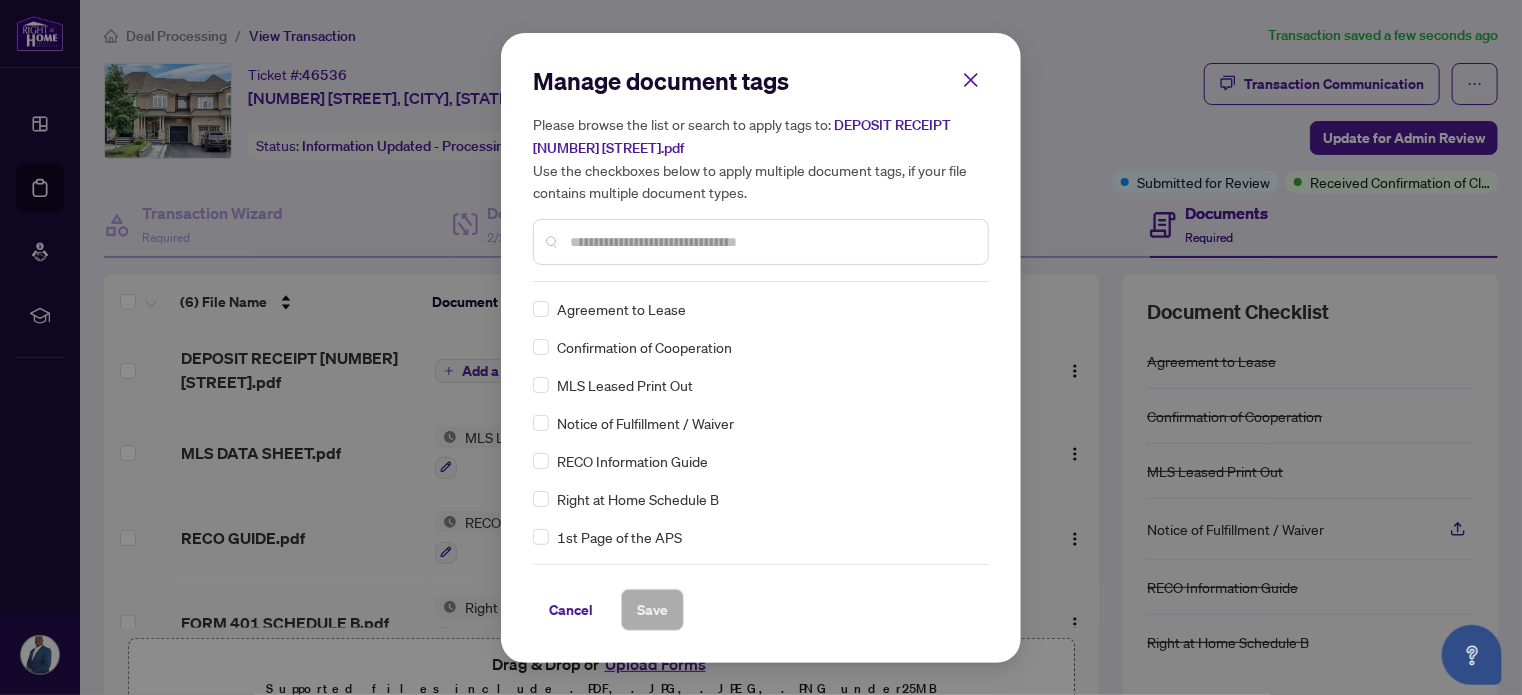 click on "Manage document tags Please browse the list or search to apply tags to:   DEPOSIT RECEIPT [NUMBER] [STREET].pdf   Use the checkboxes below to apply multiple document tags, if your file contains multiple document types." at bounding box center (761, 173) 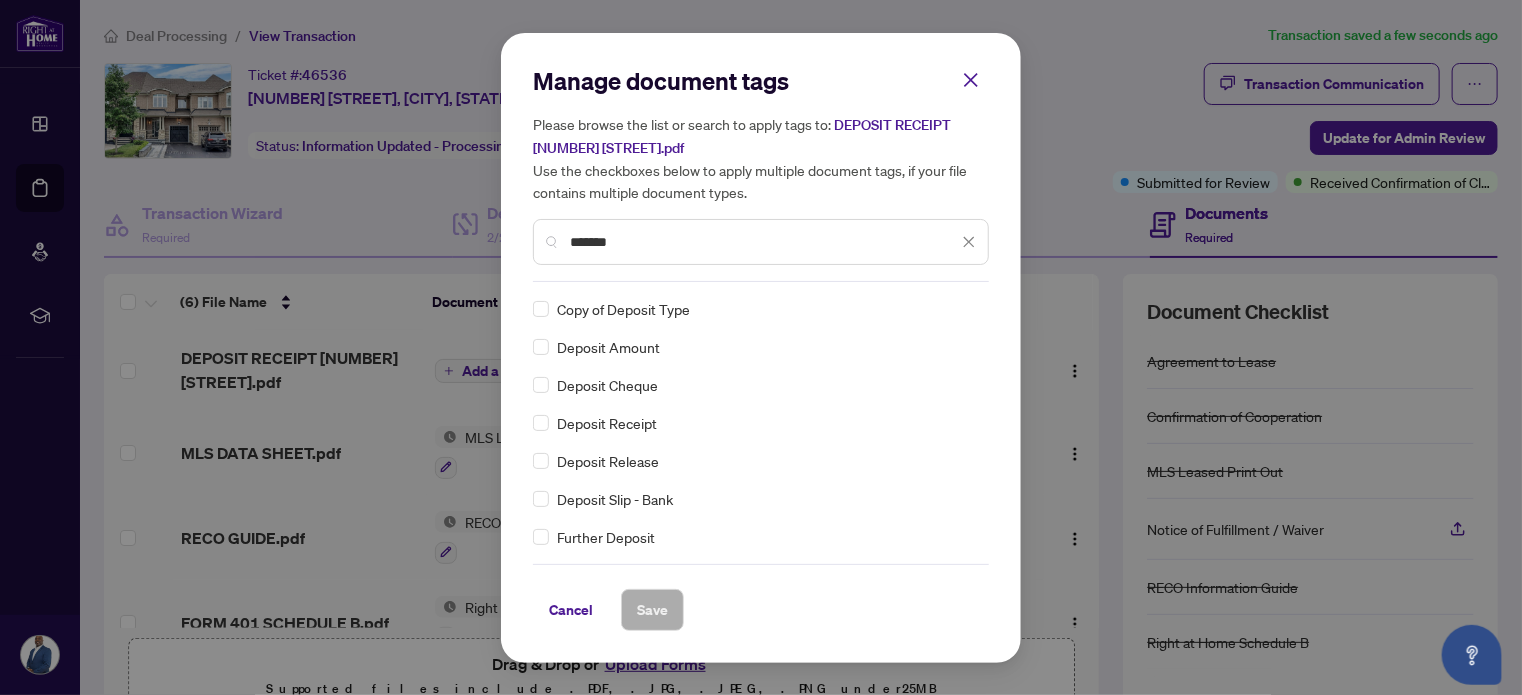 type on "*******" 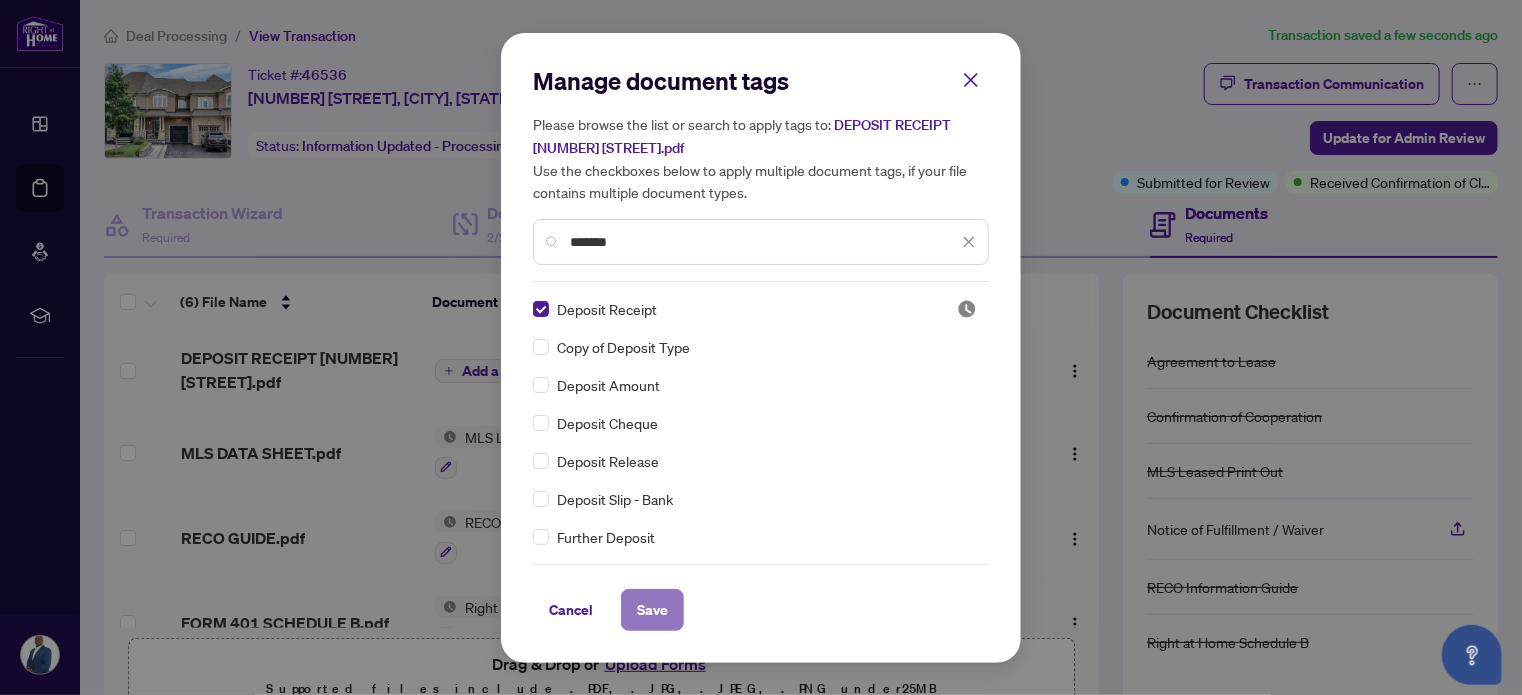 click on "Save" at bounding box center [652, 610] 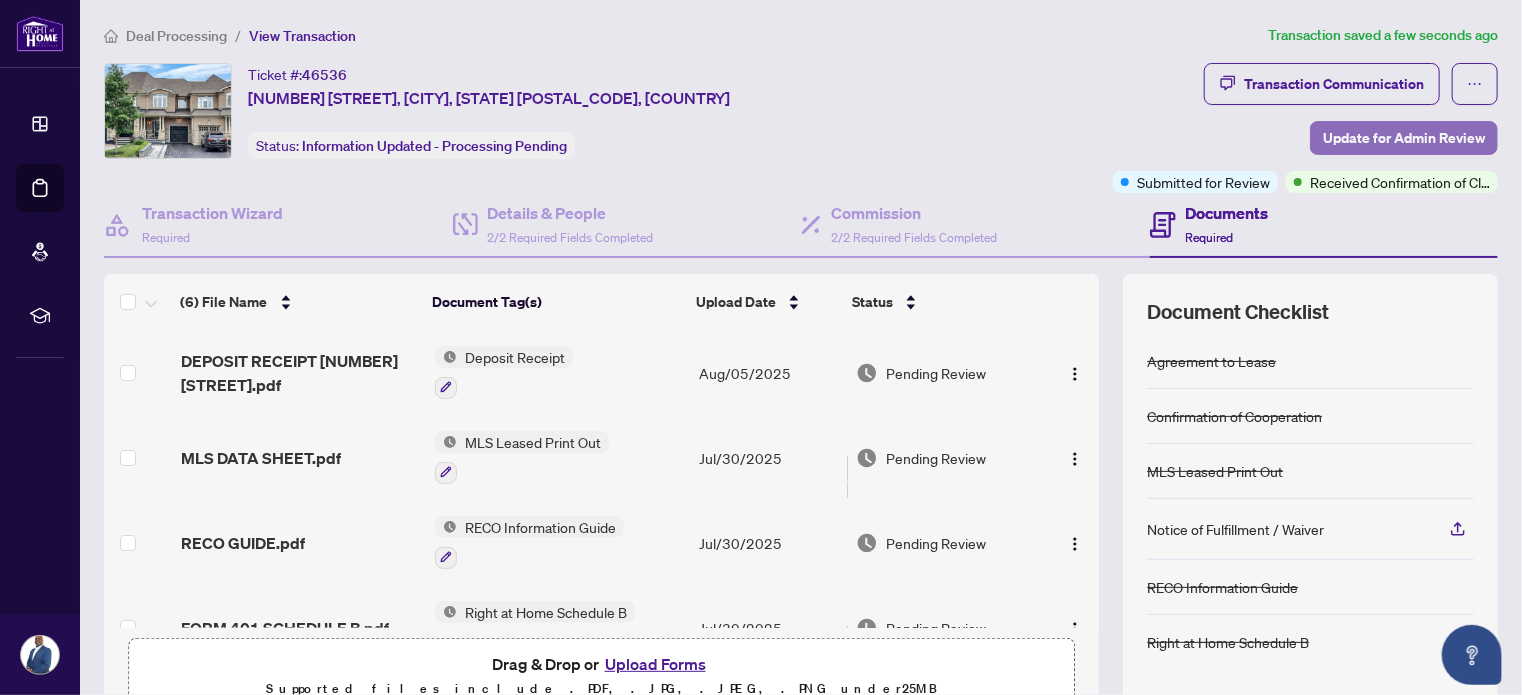 click on "Update for Admin Review" at bounding box center (1404, 138) 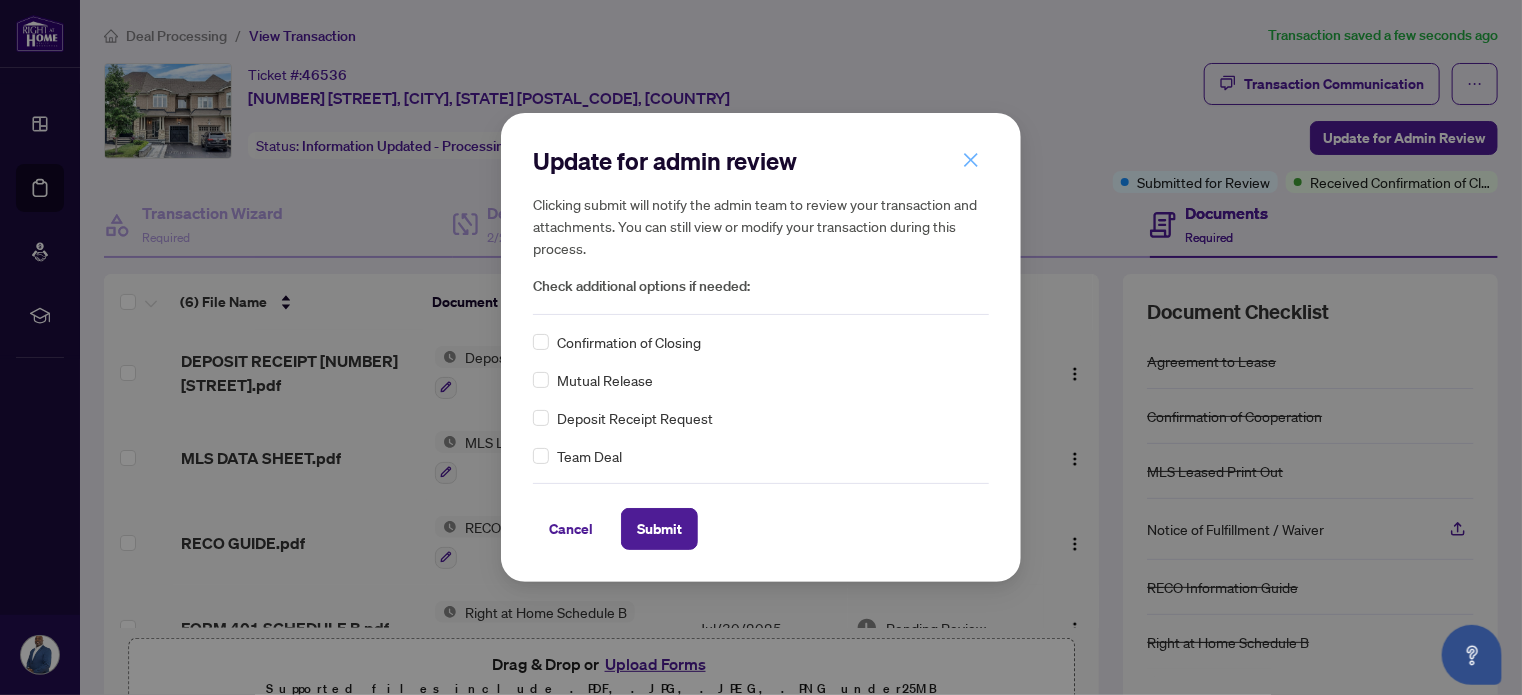 click 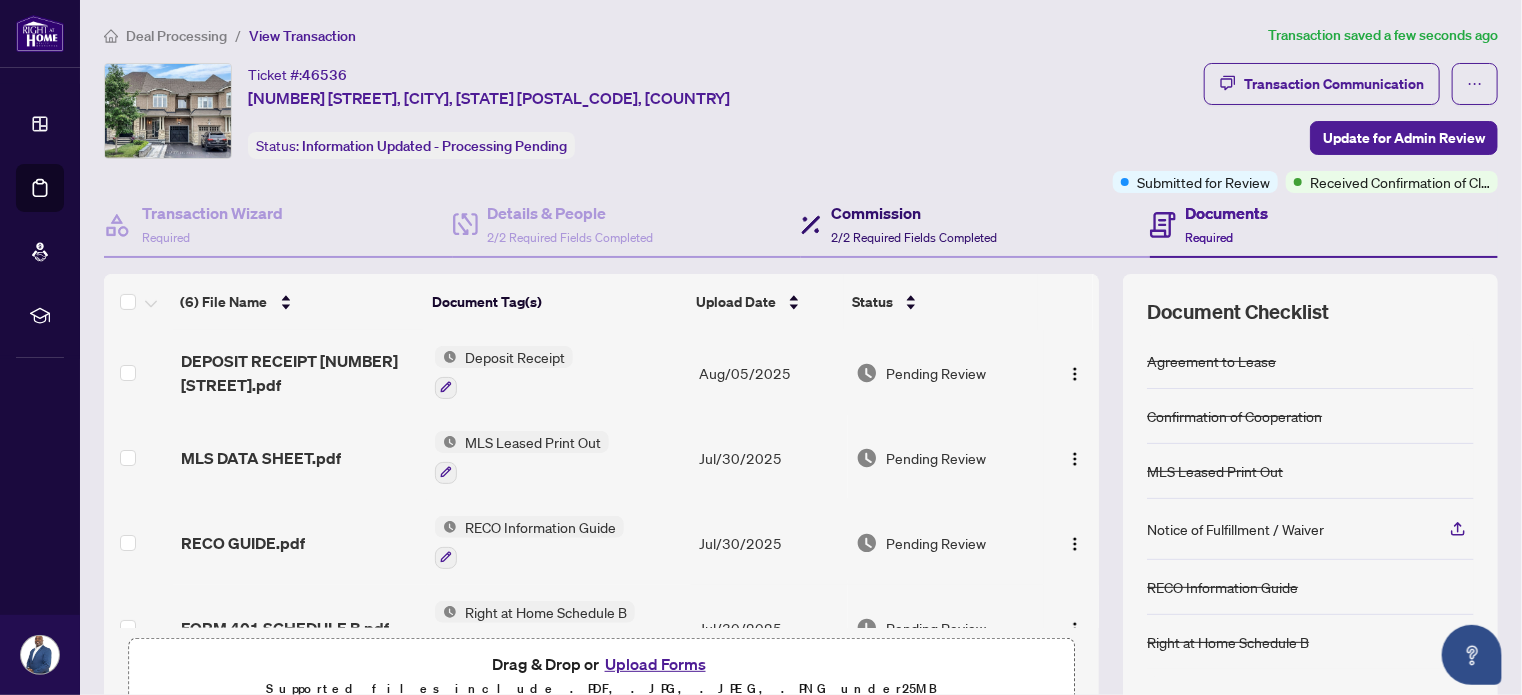click on "Commission" at bounding box center (914, 213) 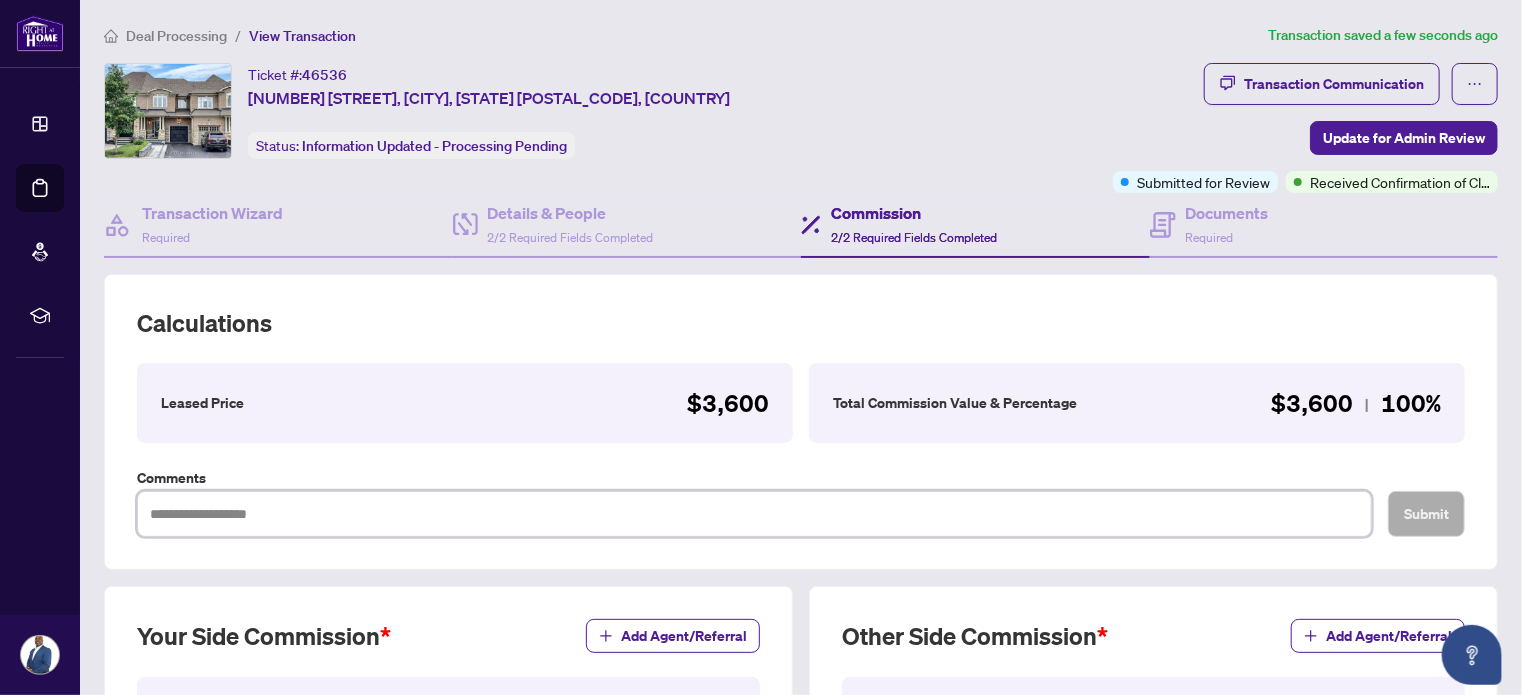 click at bounding box center [754, 514] 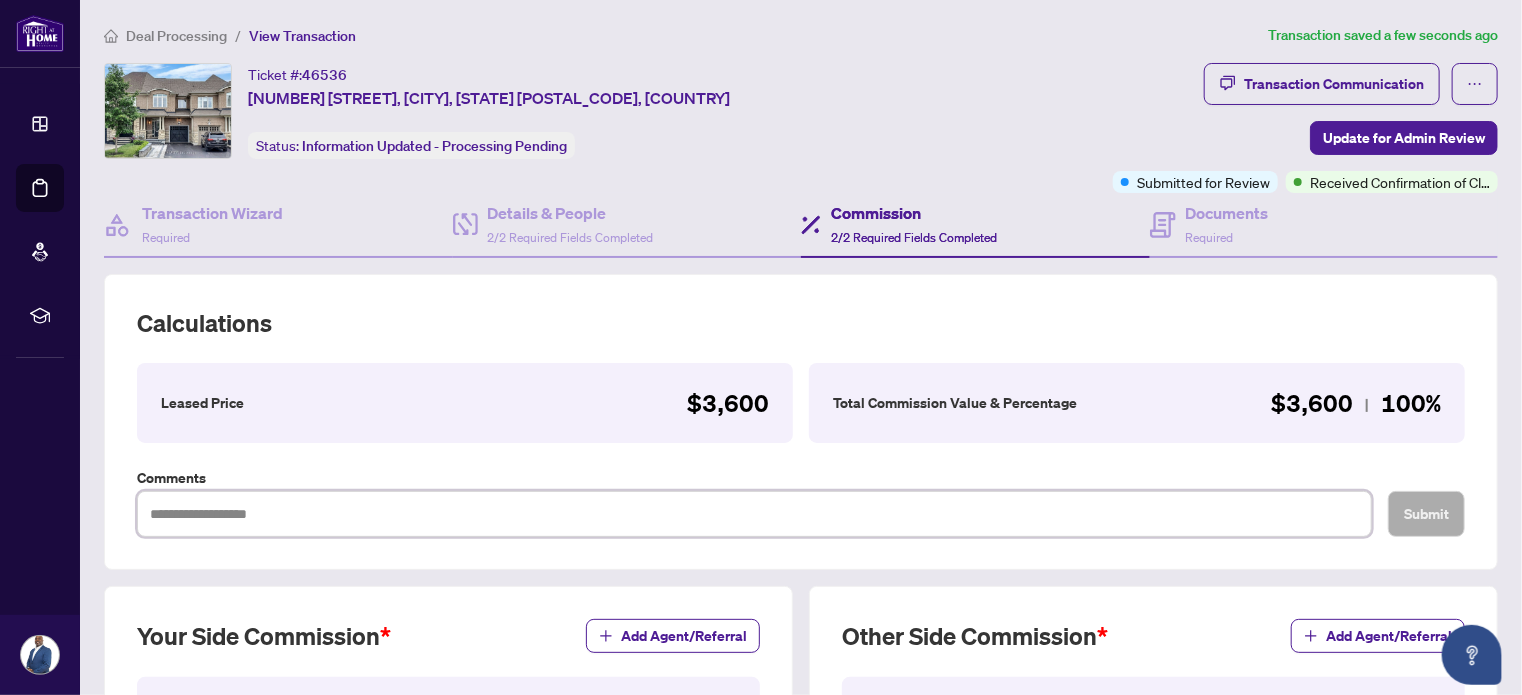 type on "*" 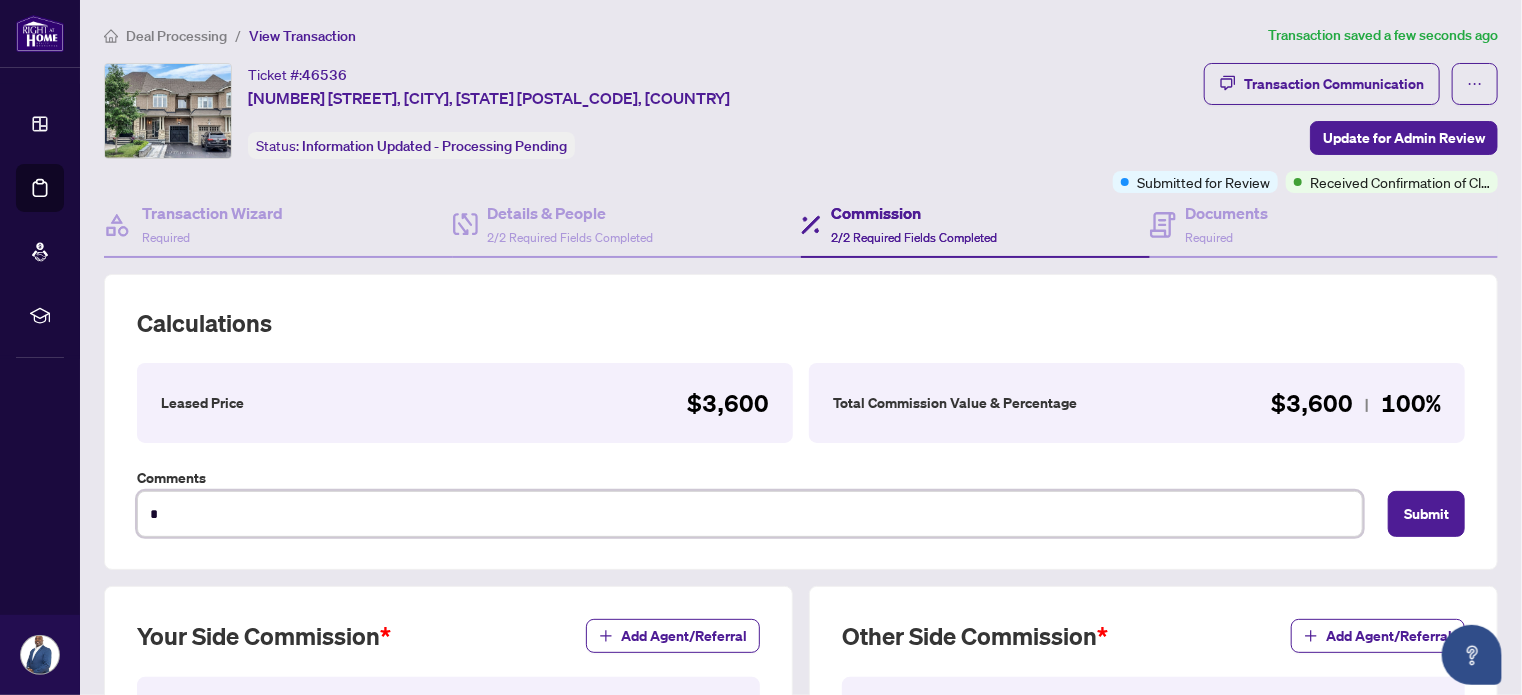 type on "**********" 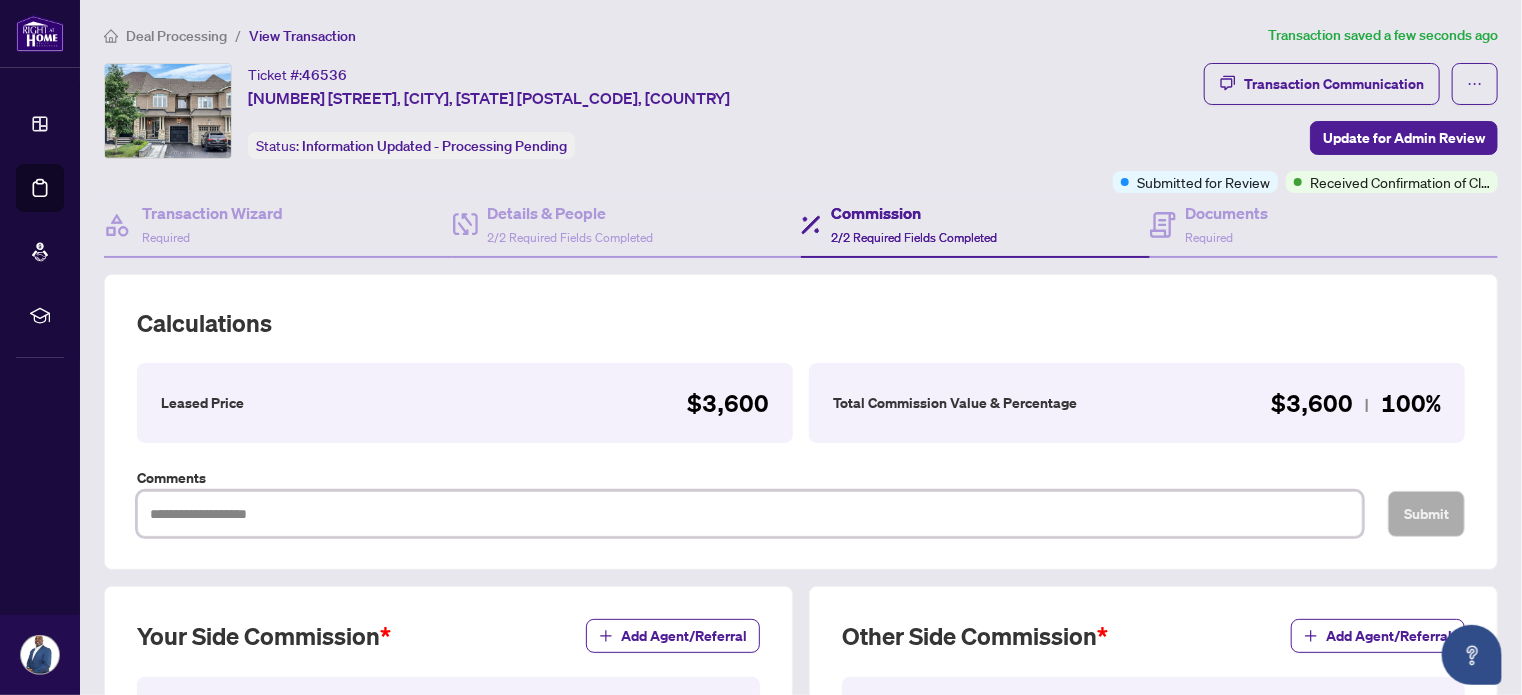 type on "*" 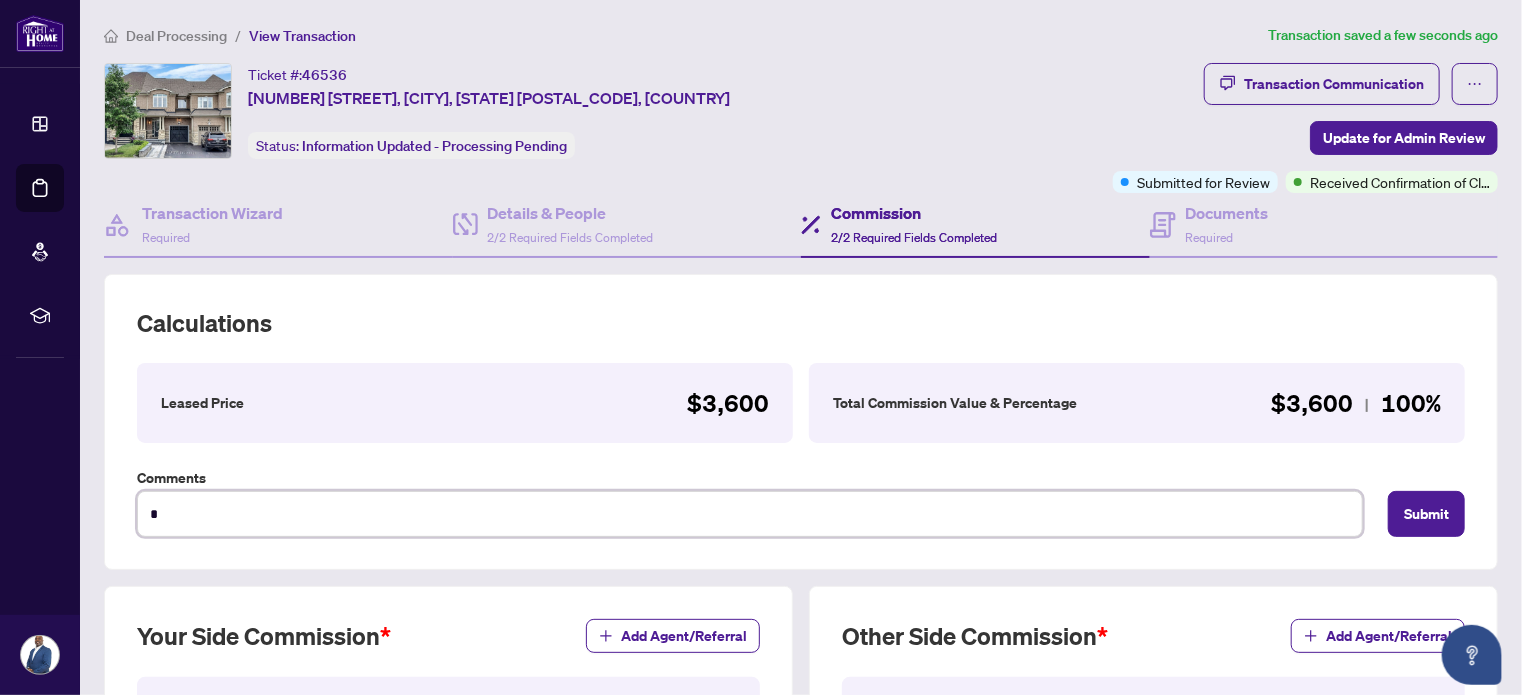 type on "**" 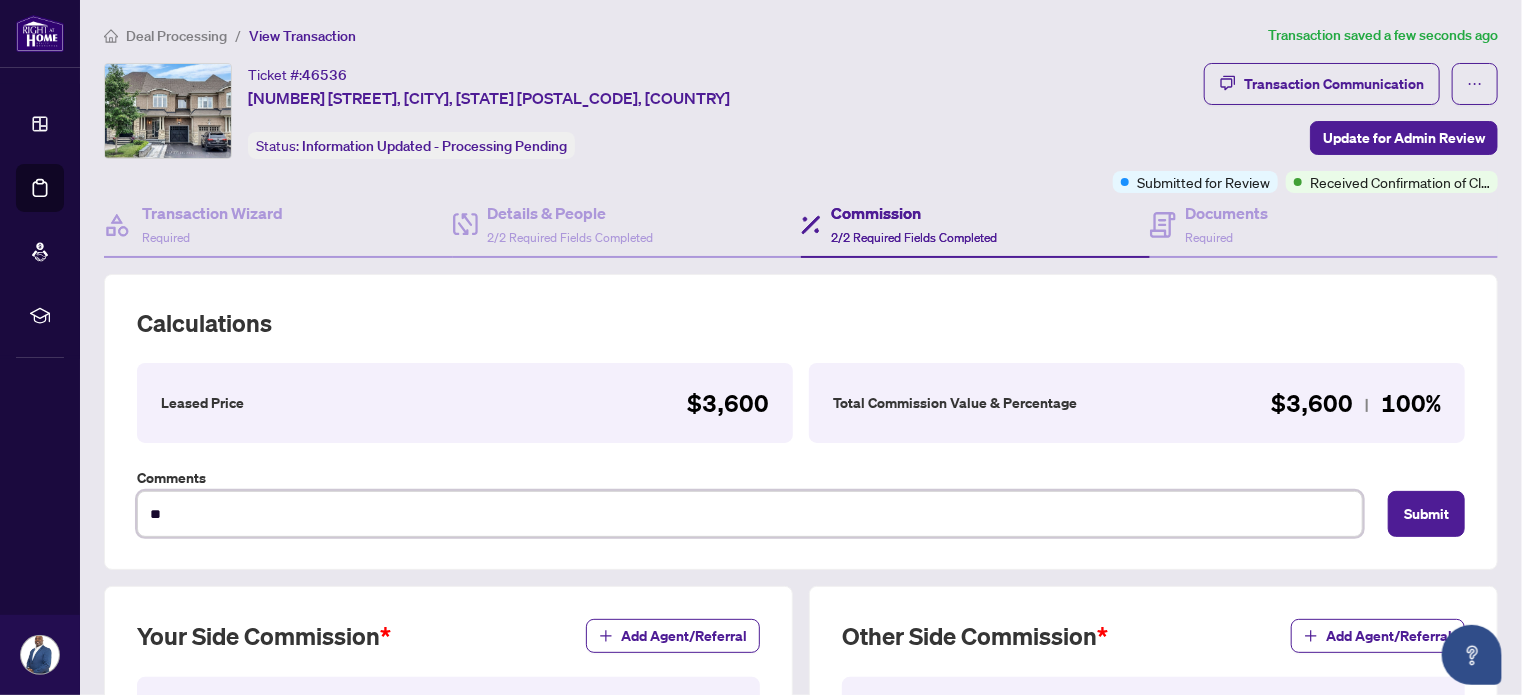 type on "***" 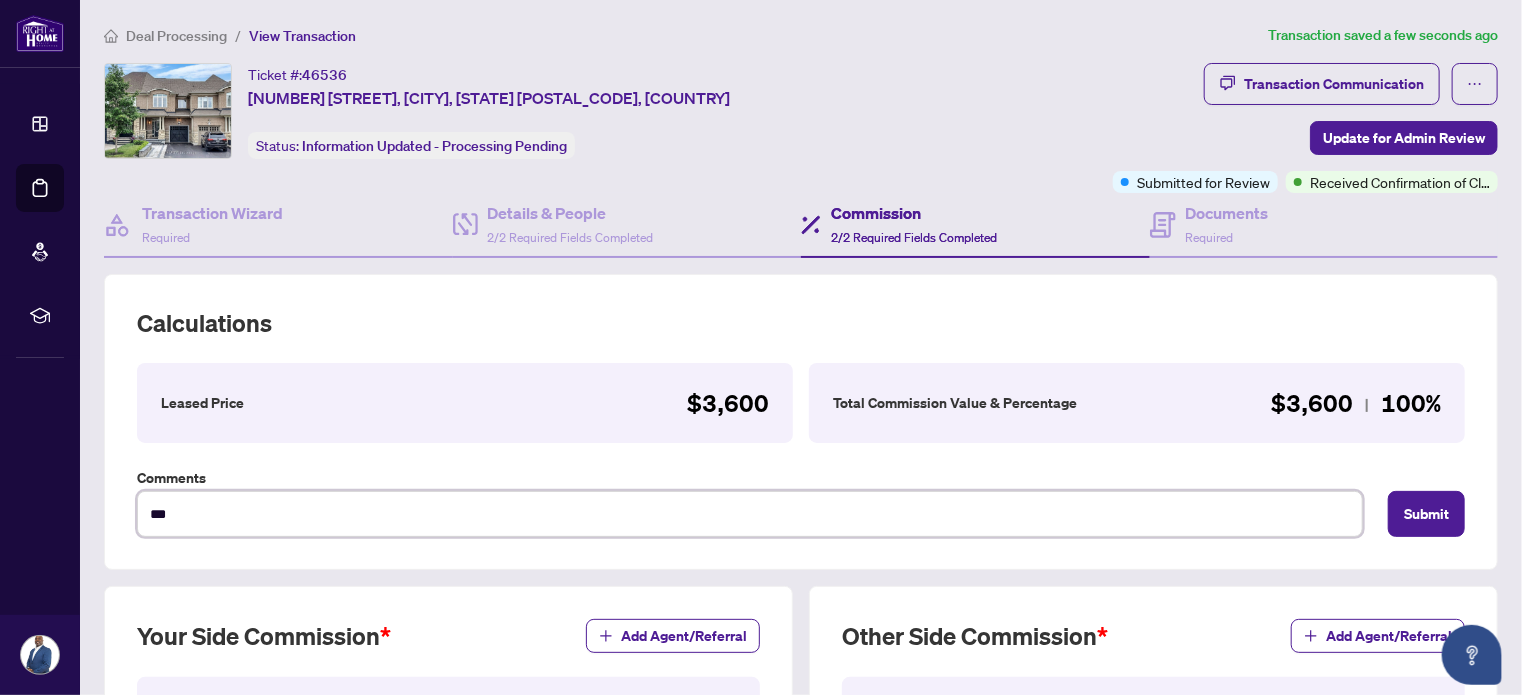 type on "****" 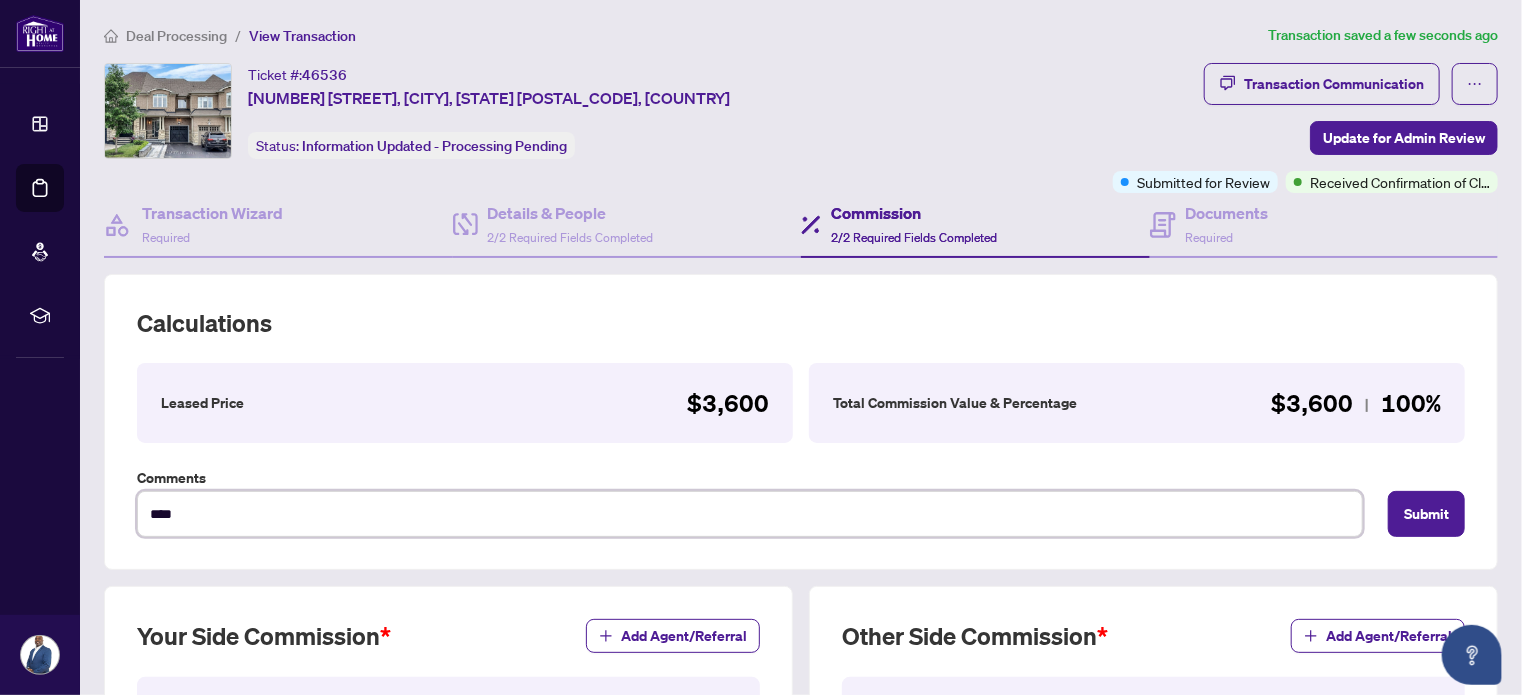 type on "*****" 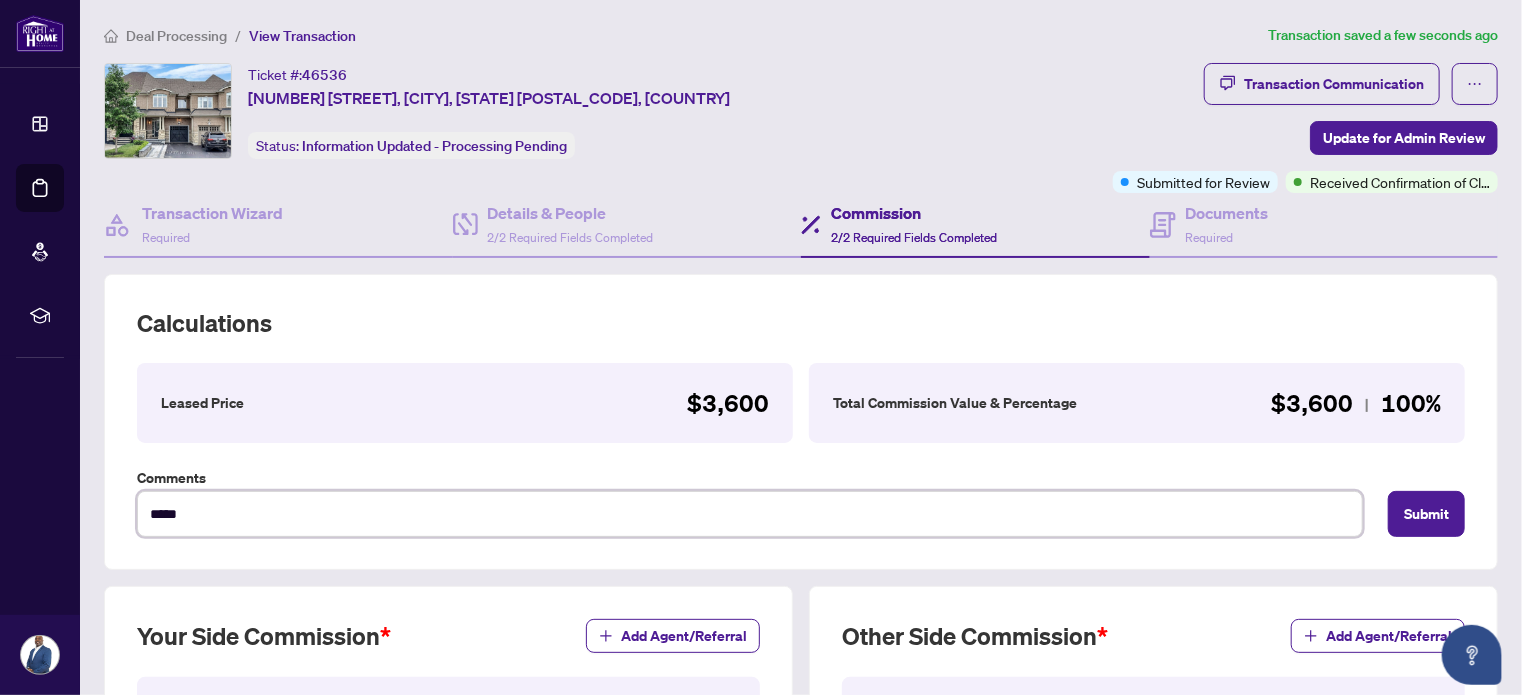 type on "******" 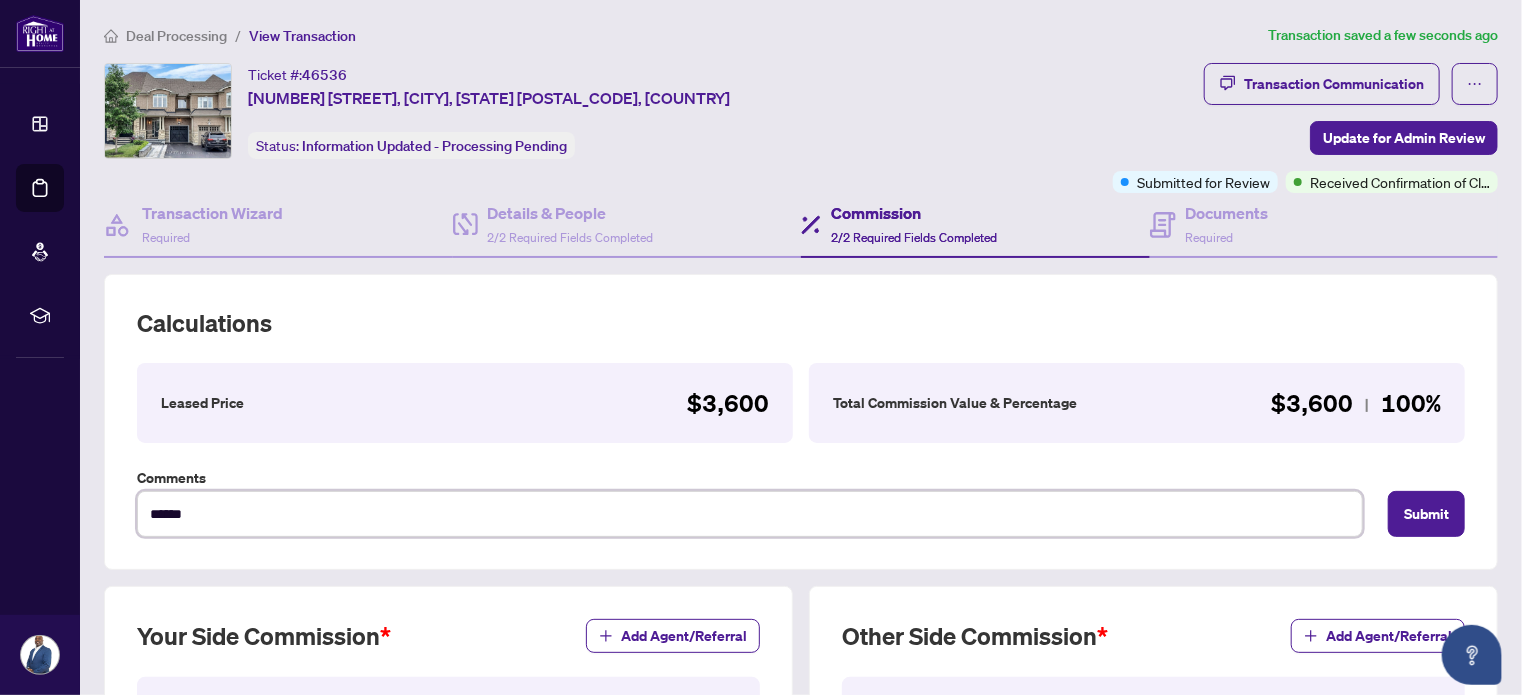 type on "******" 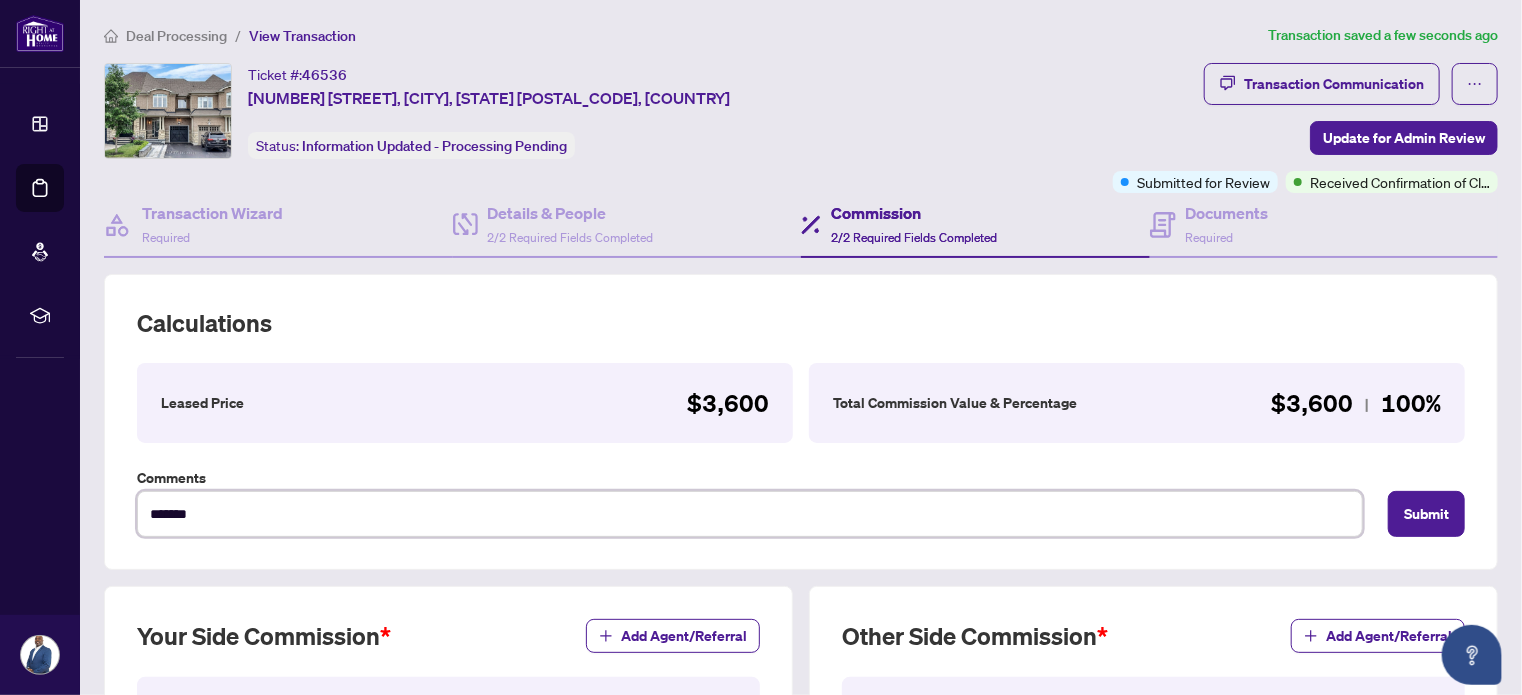 type on "********" 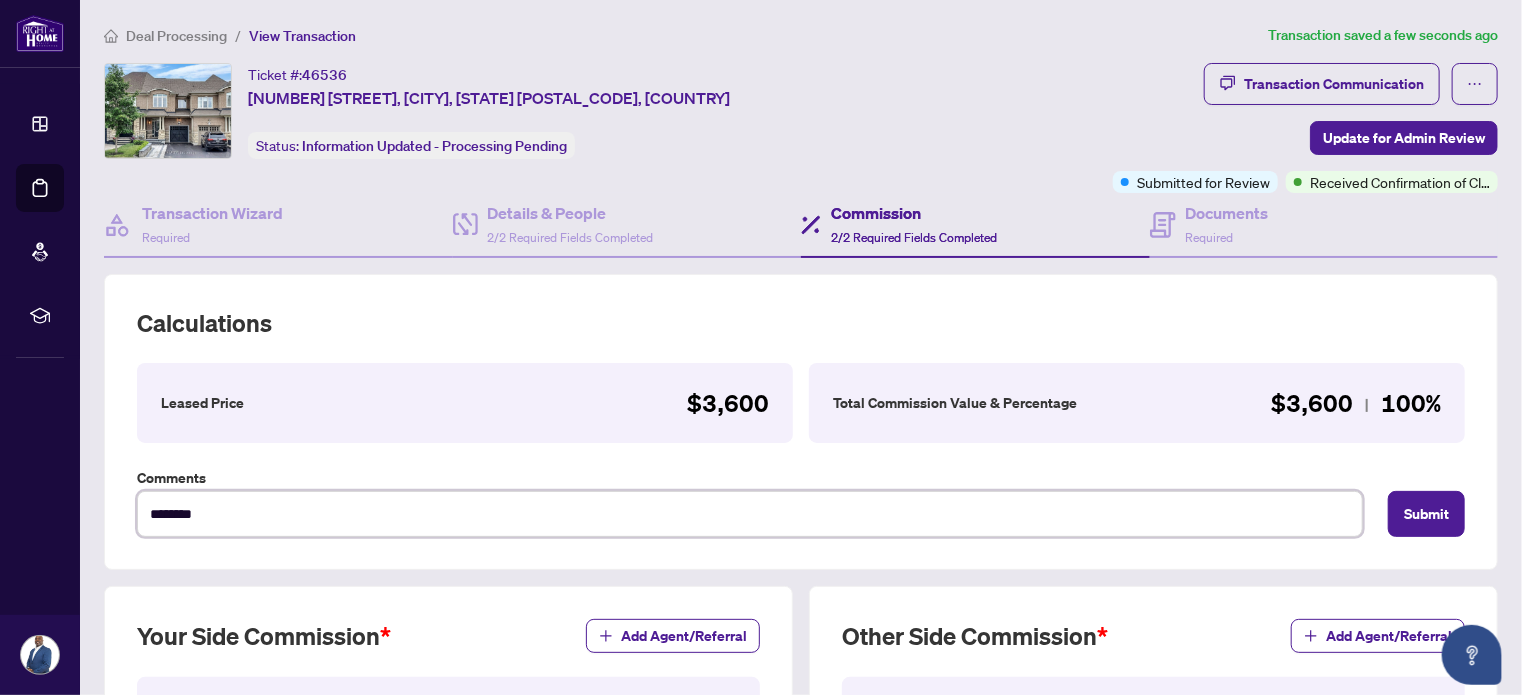 type on "*********" 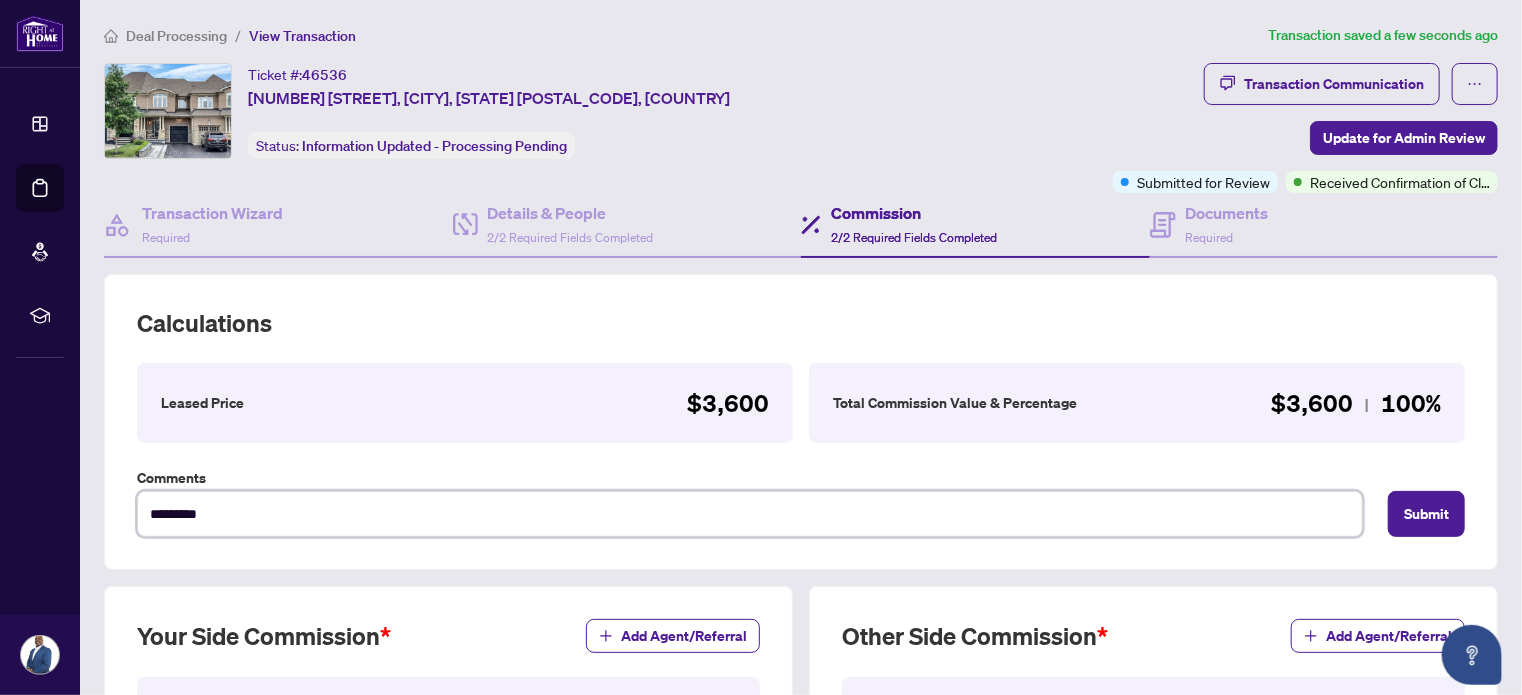 type on "**********" 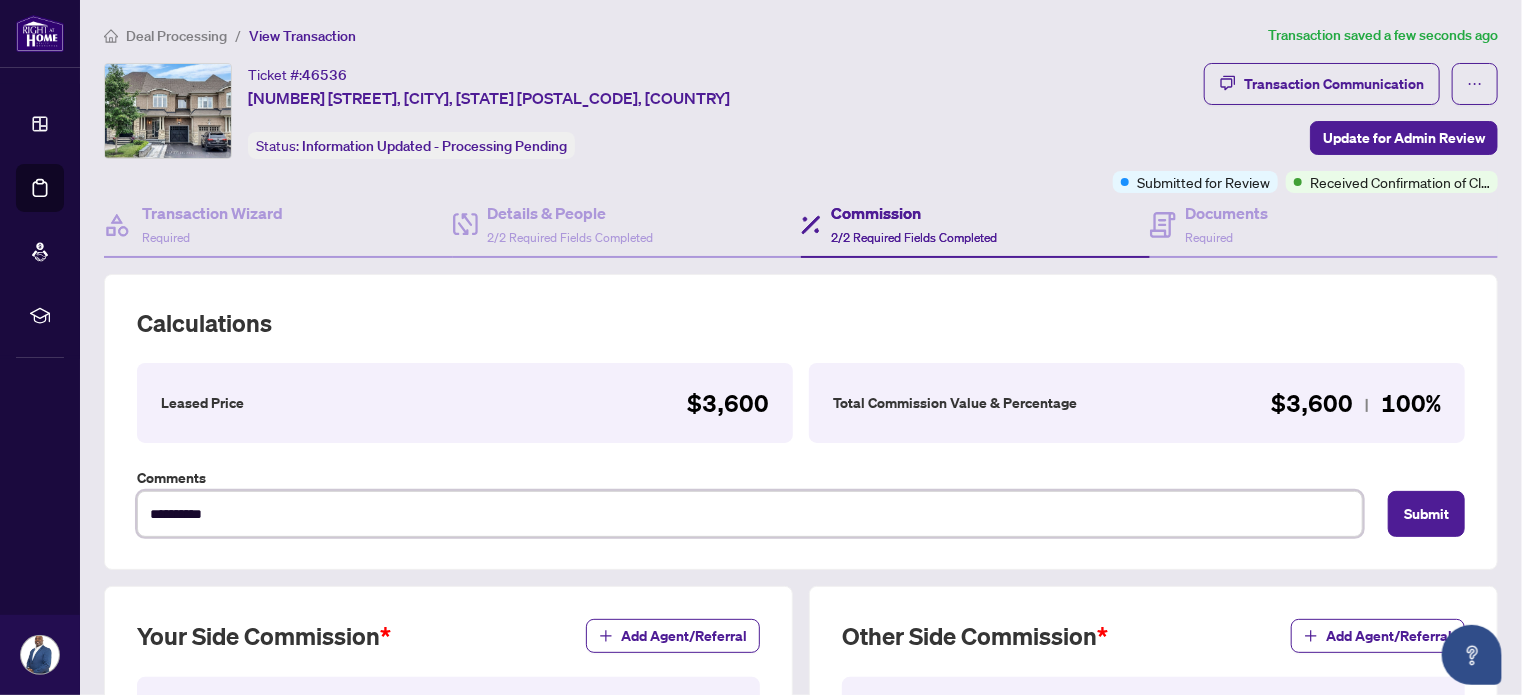 type on "**********" 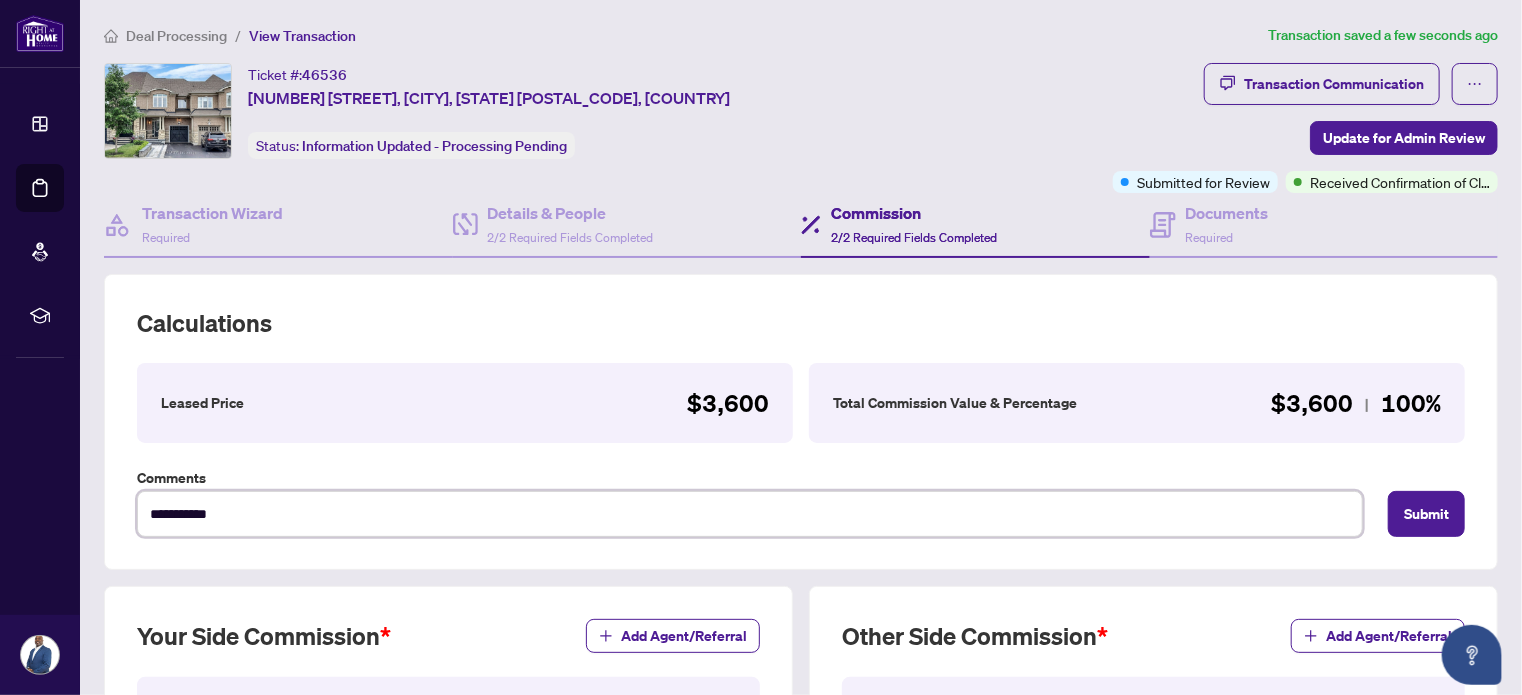 type on "**********" 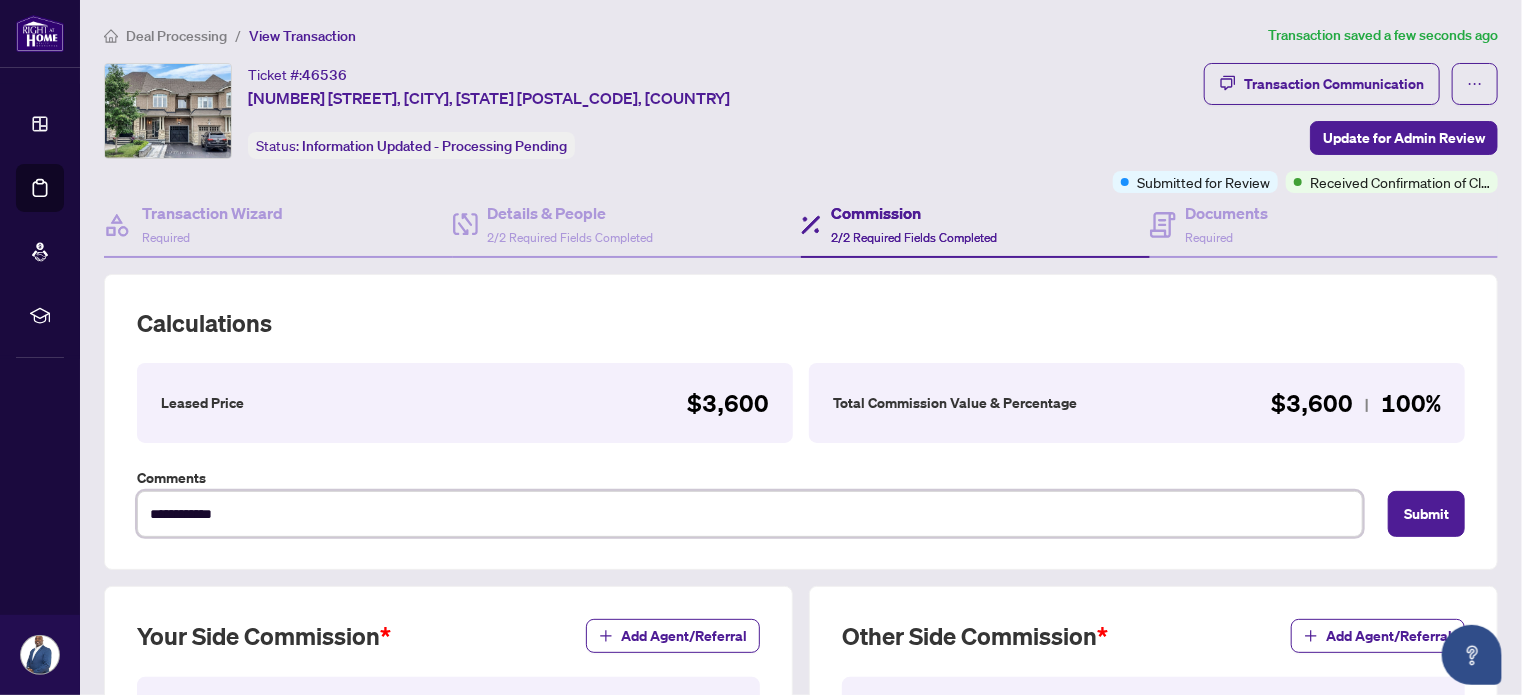 type on "**********" 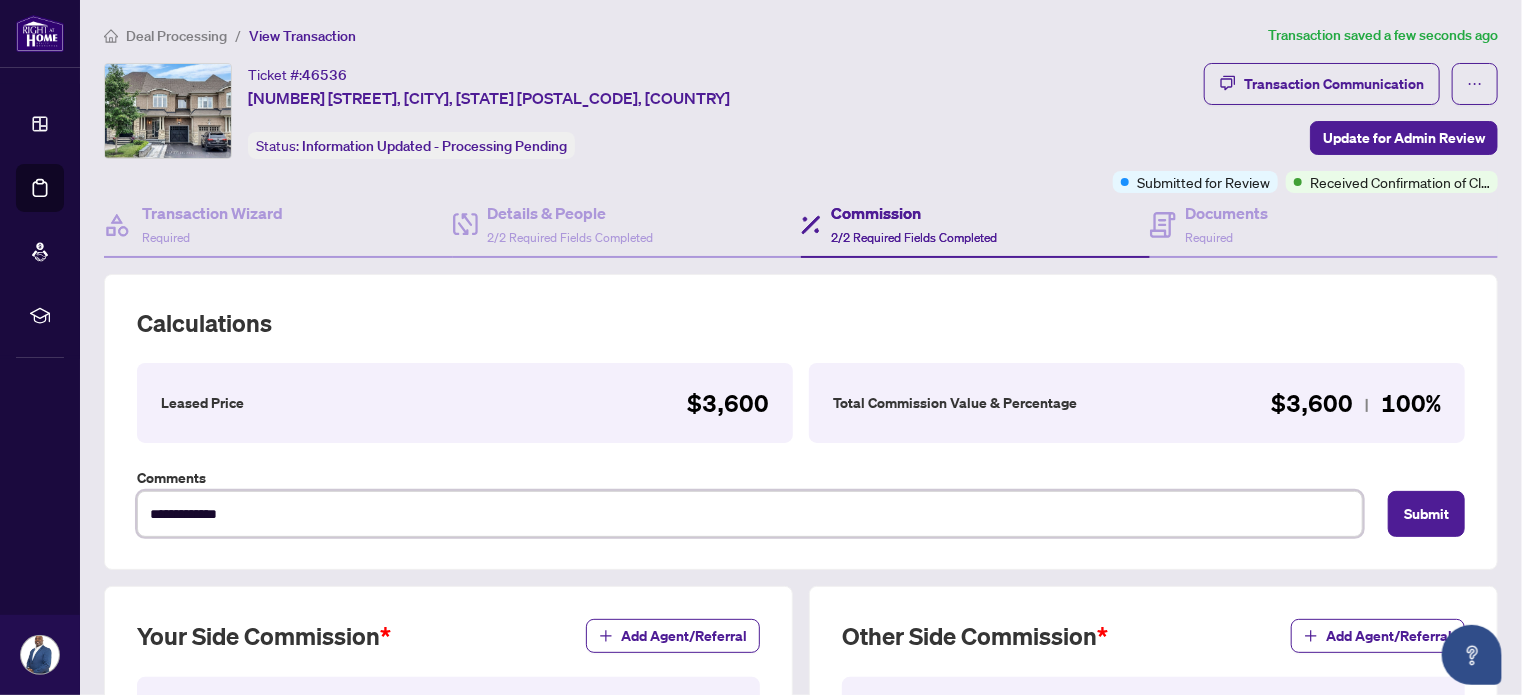 type on "**********" 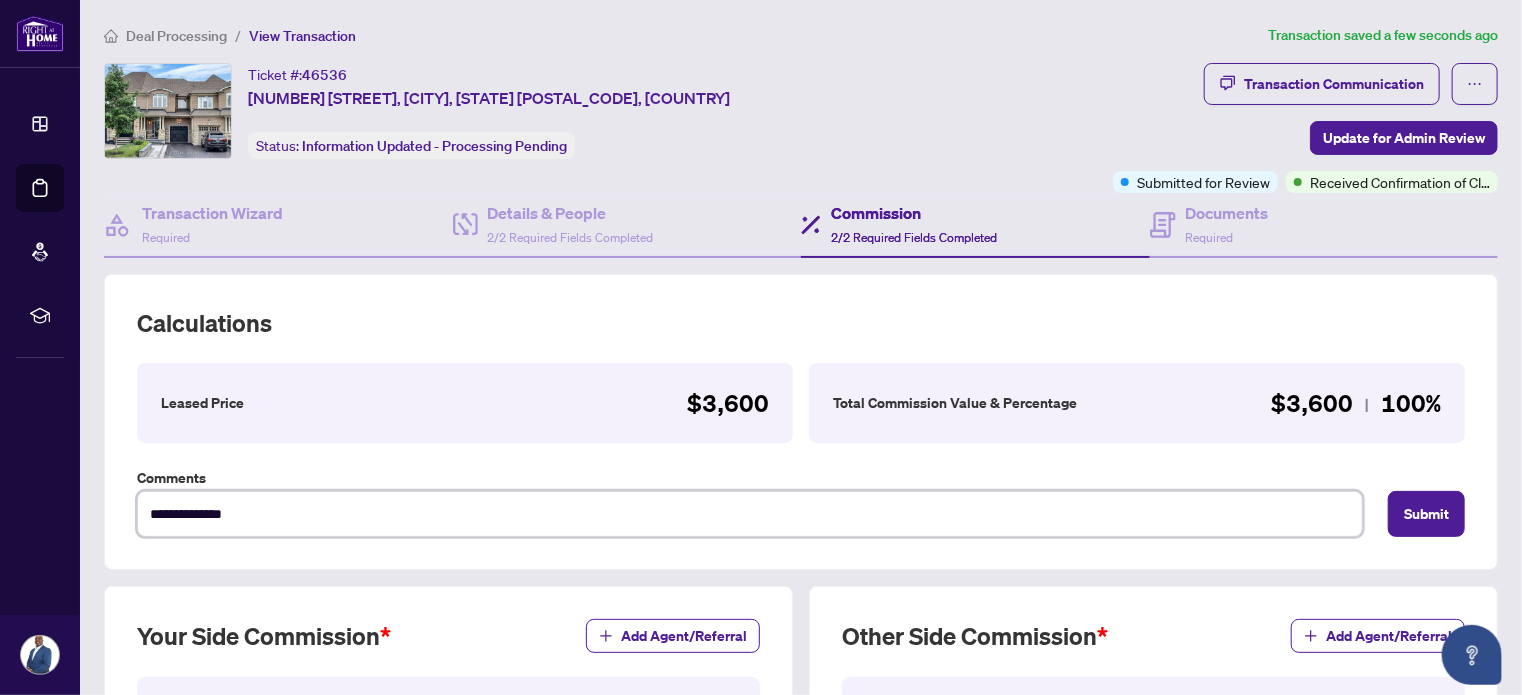 type on "**********" 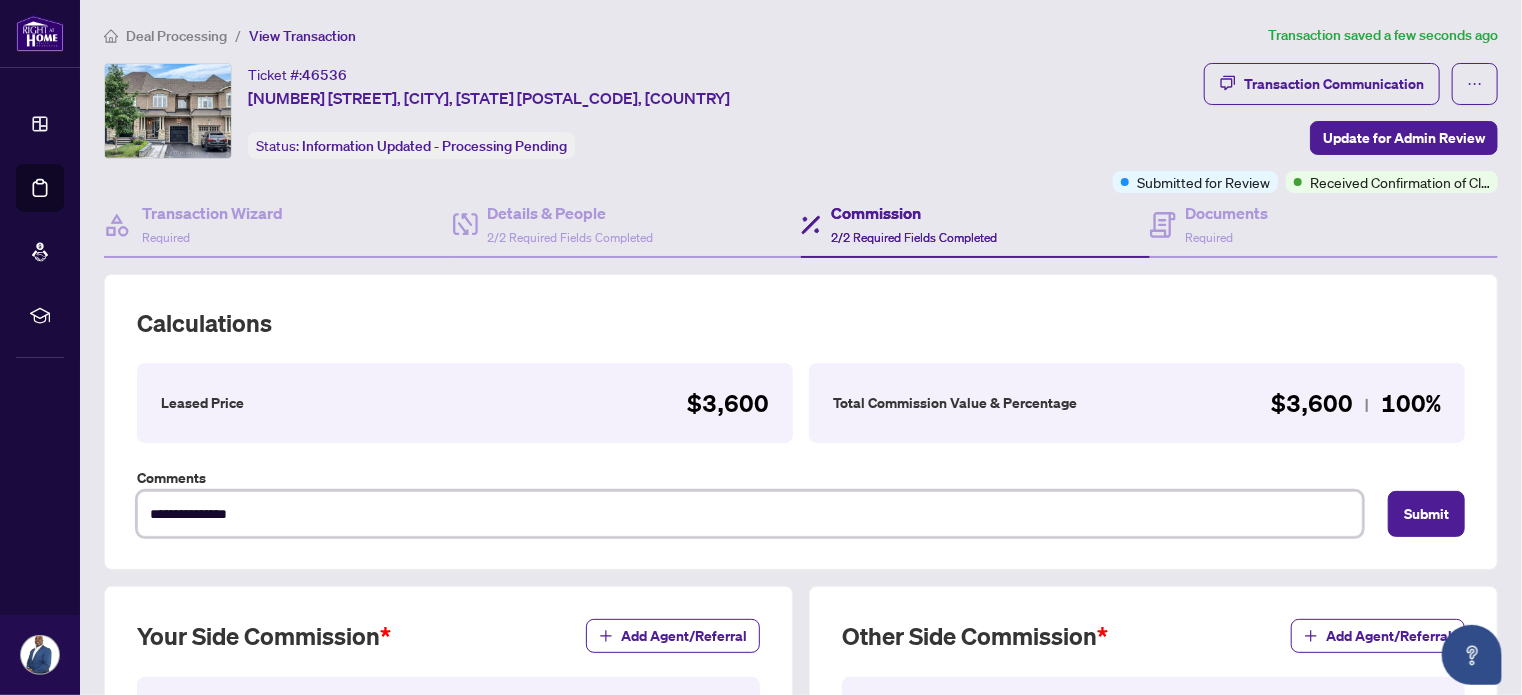 type on "**********" 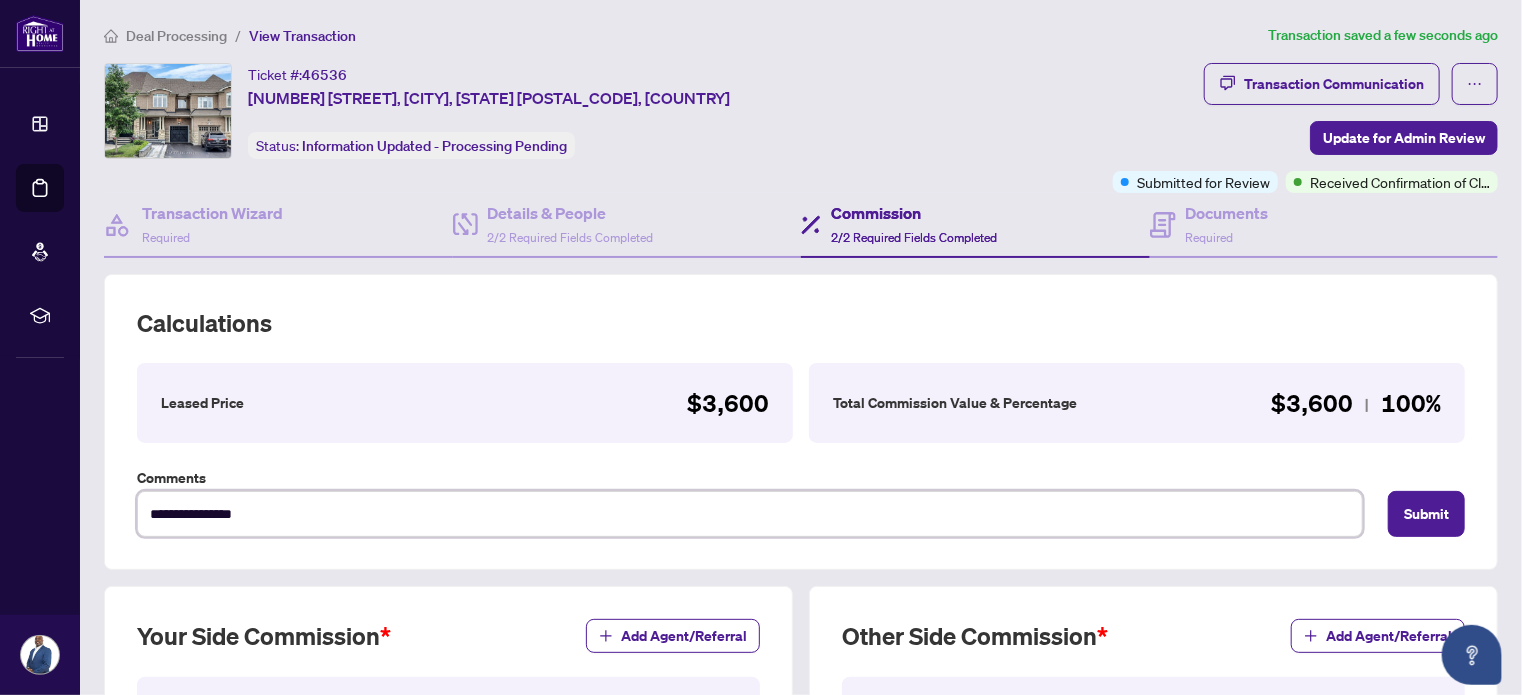 type on "**********" 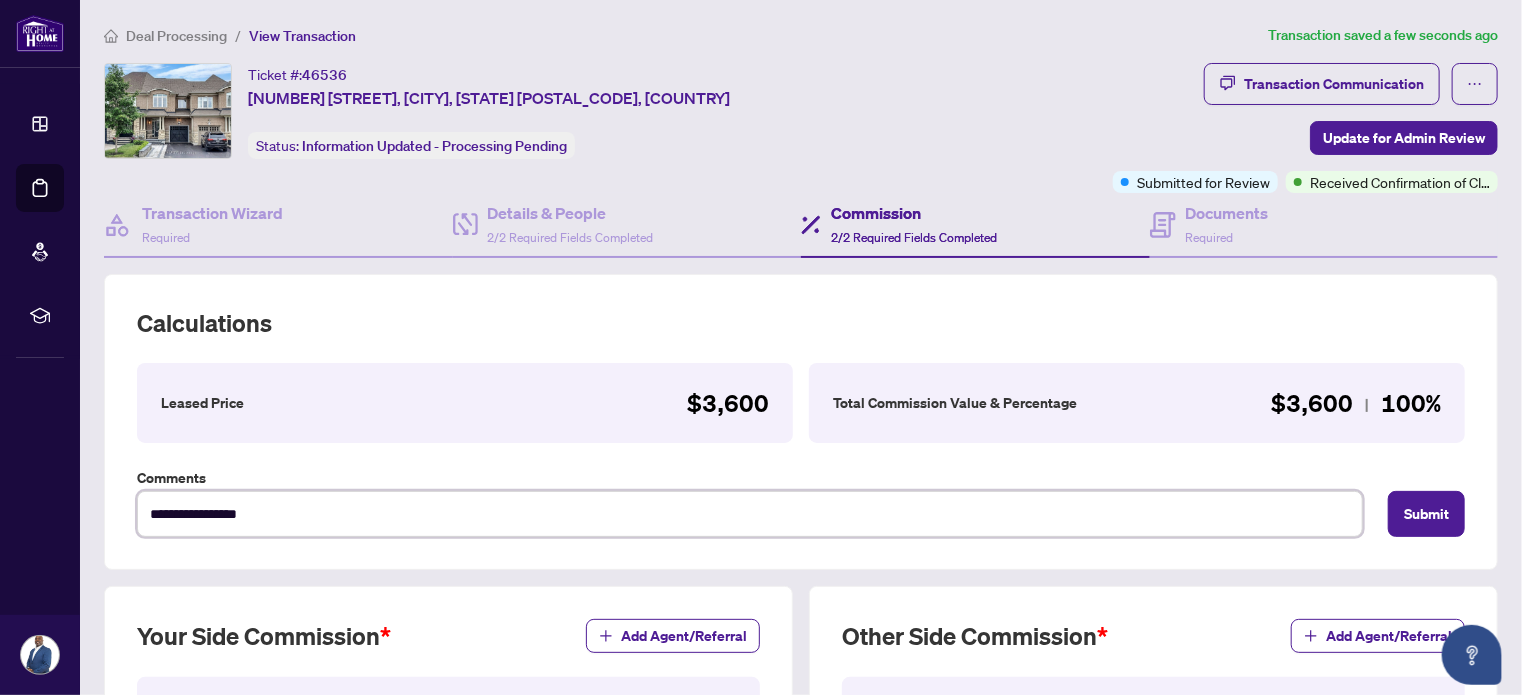 type on "**********" 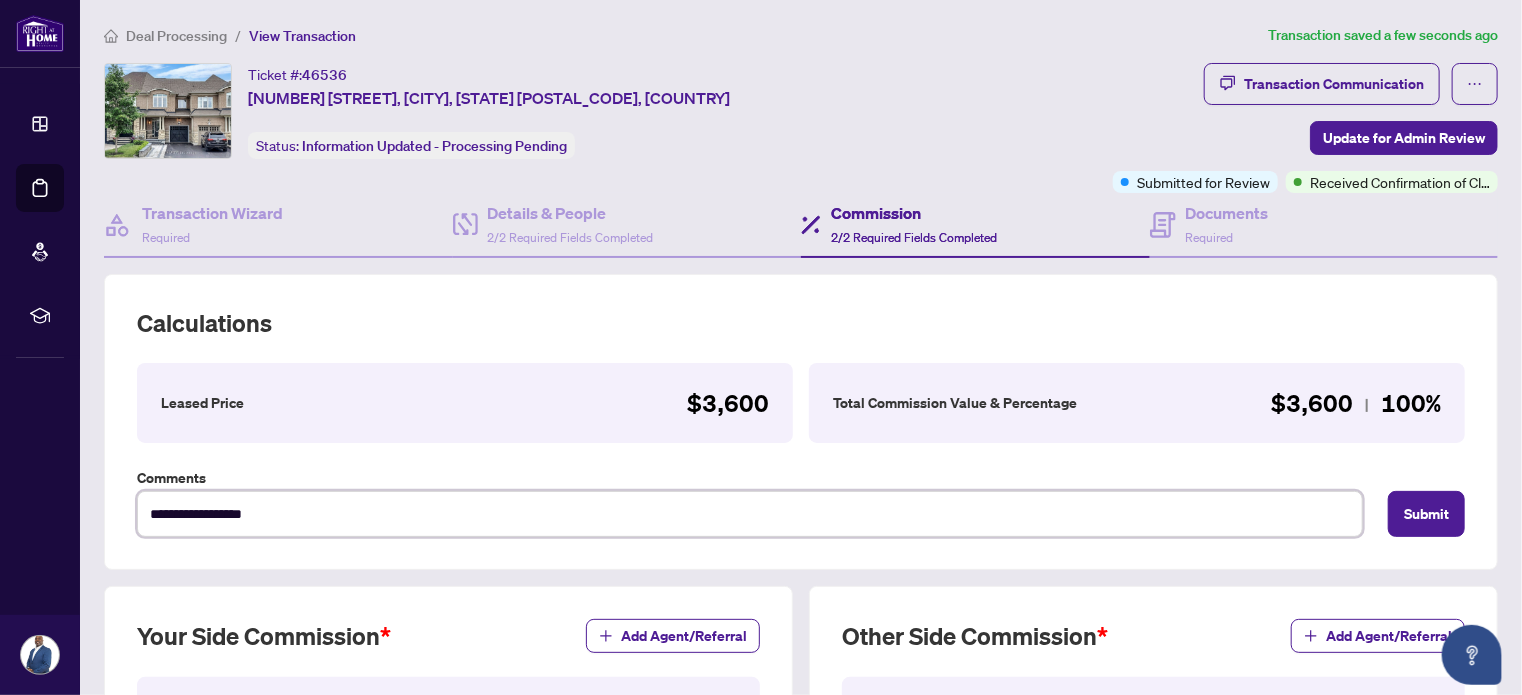 type on "**********" 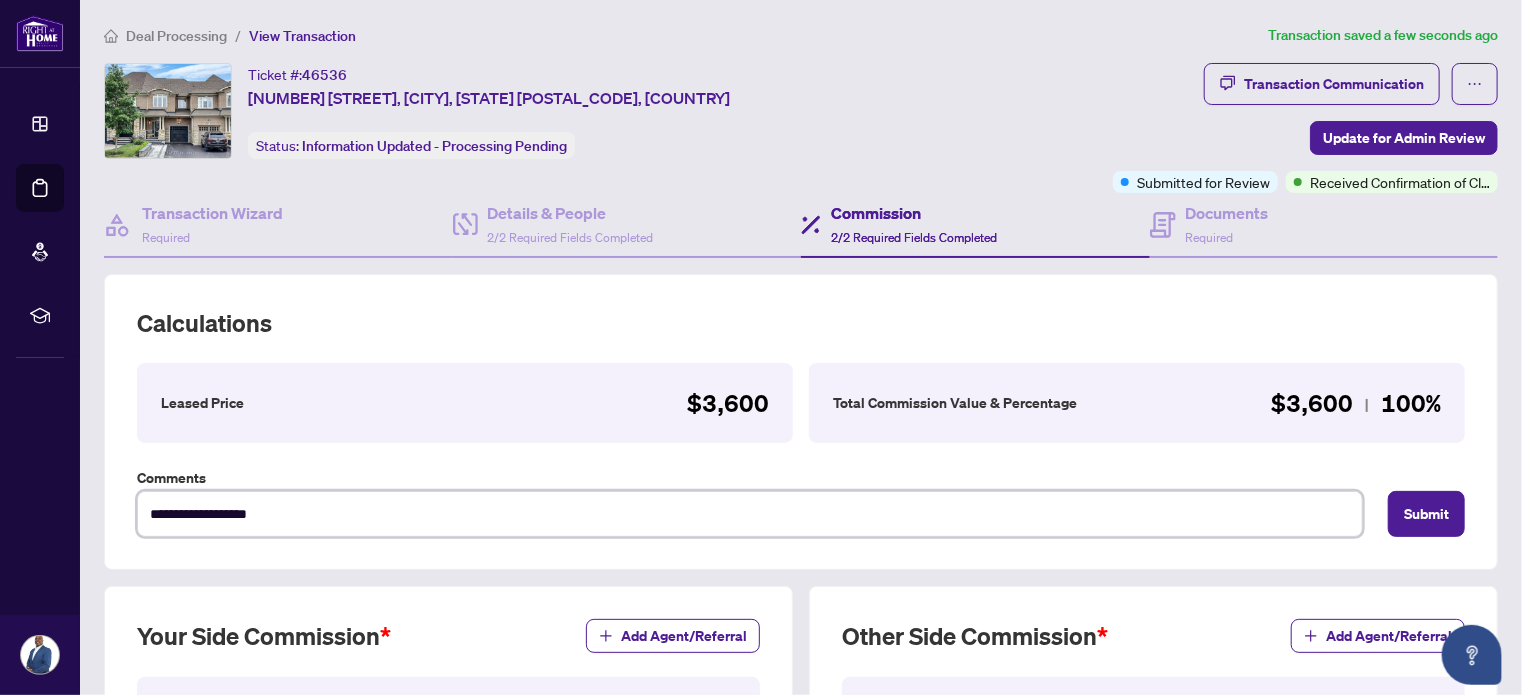 type on "**********" 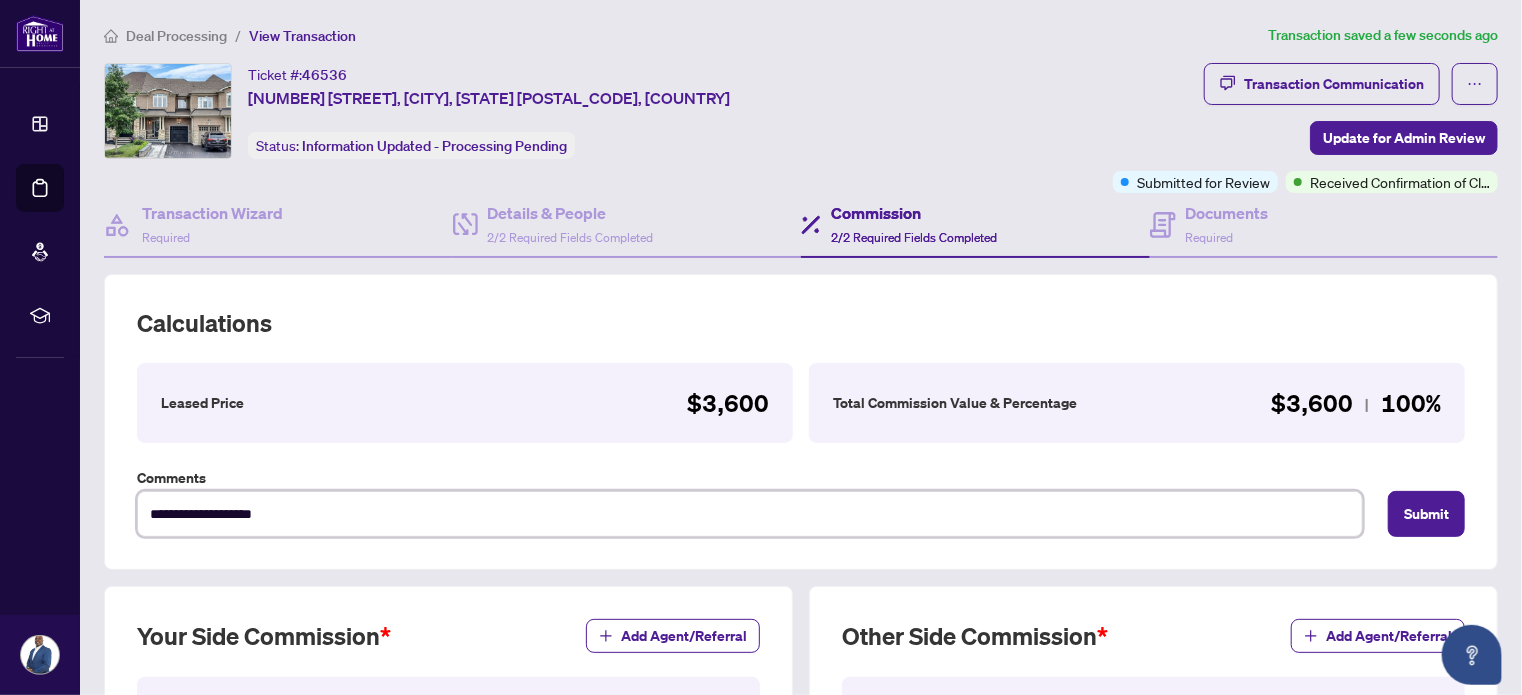 type on "**********" 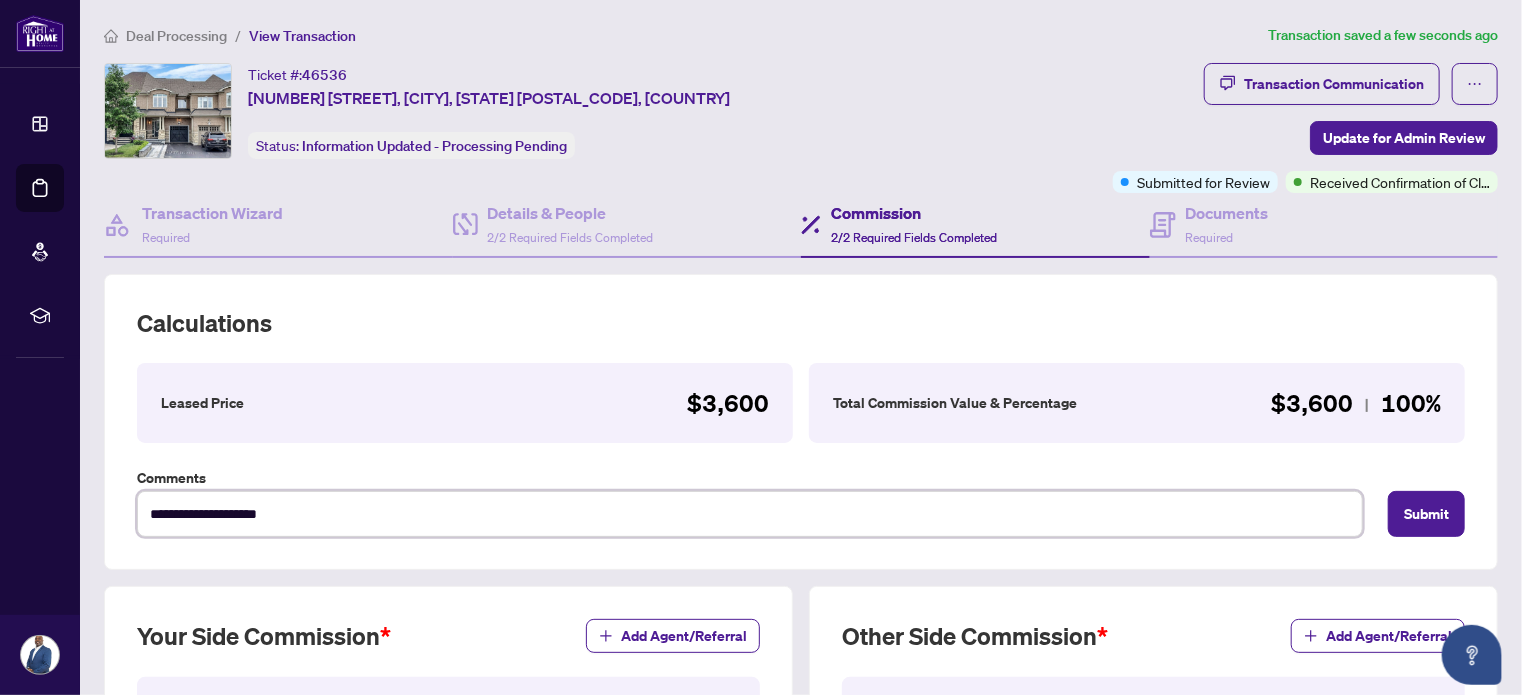type on "**********" 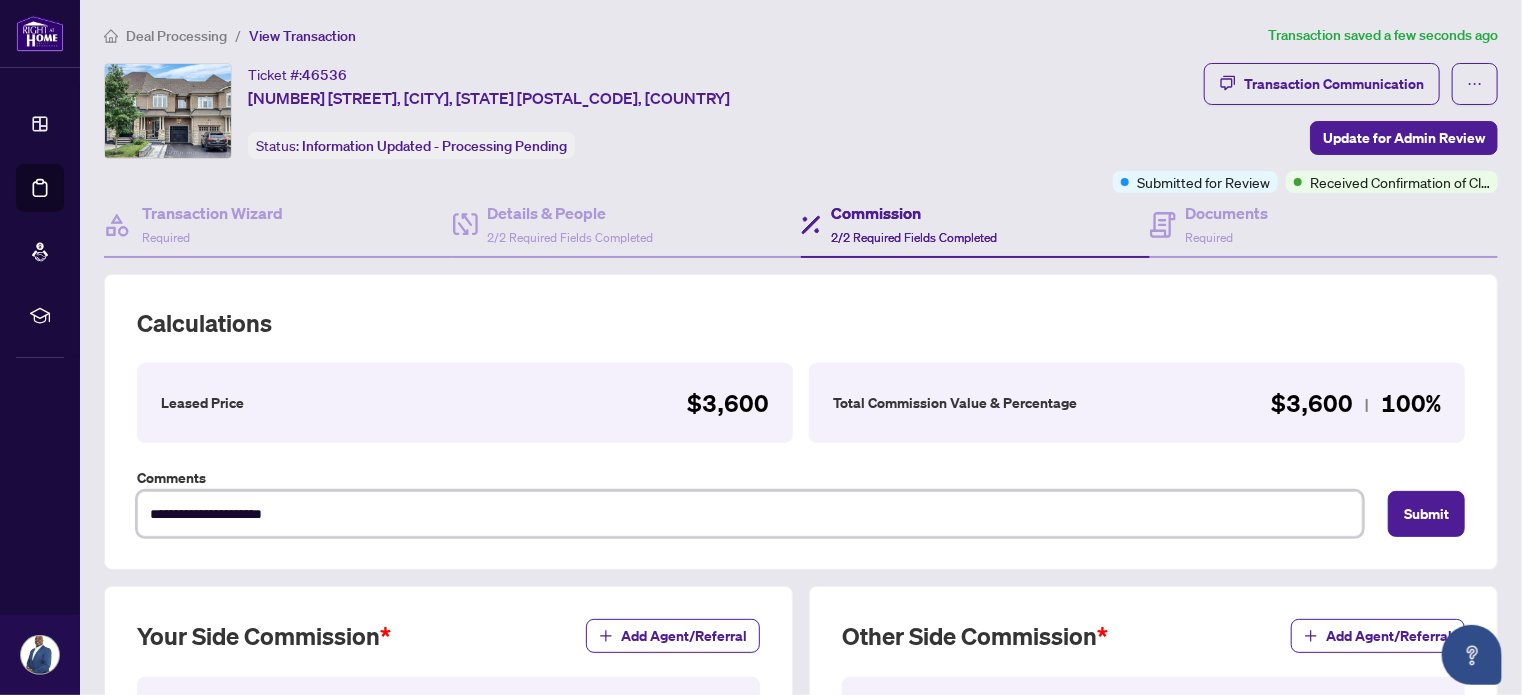 type on "**********" 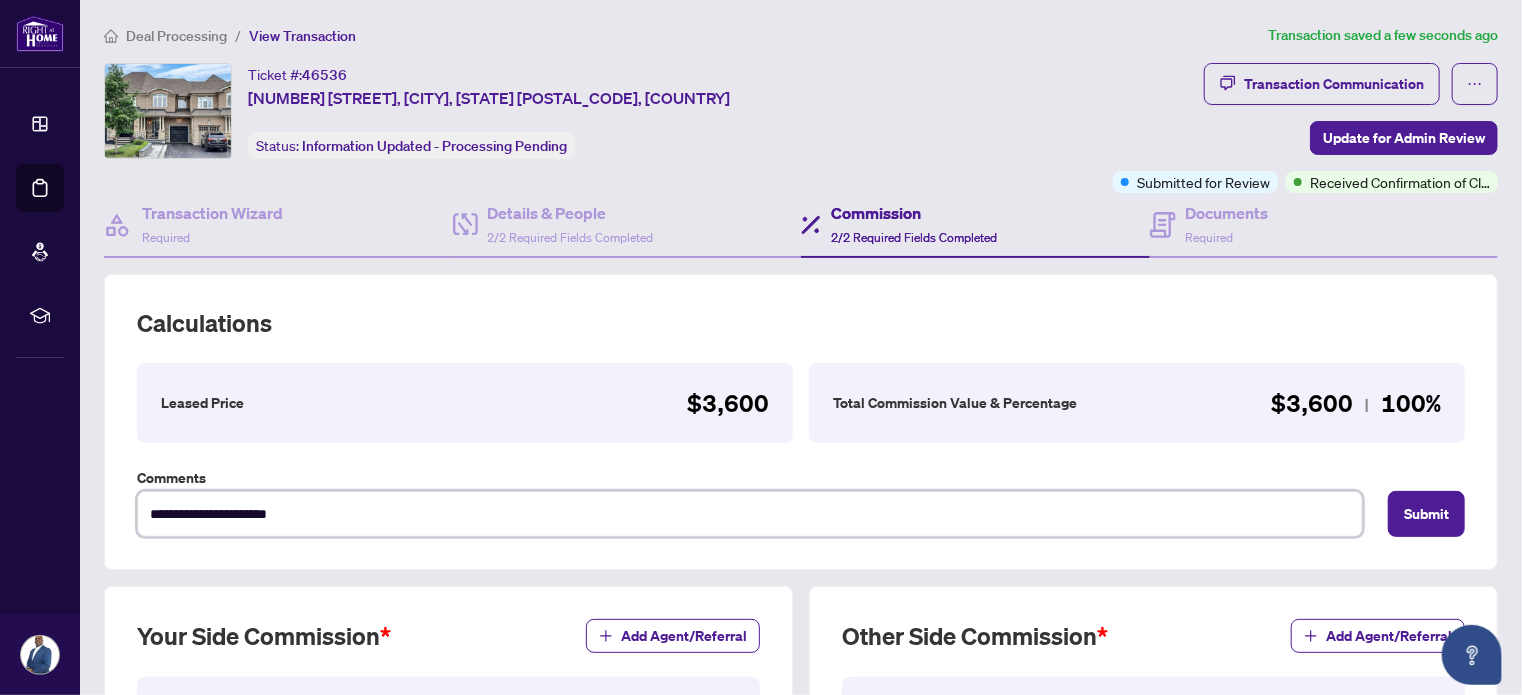 type on "**********" 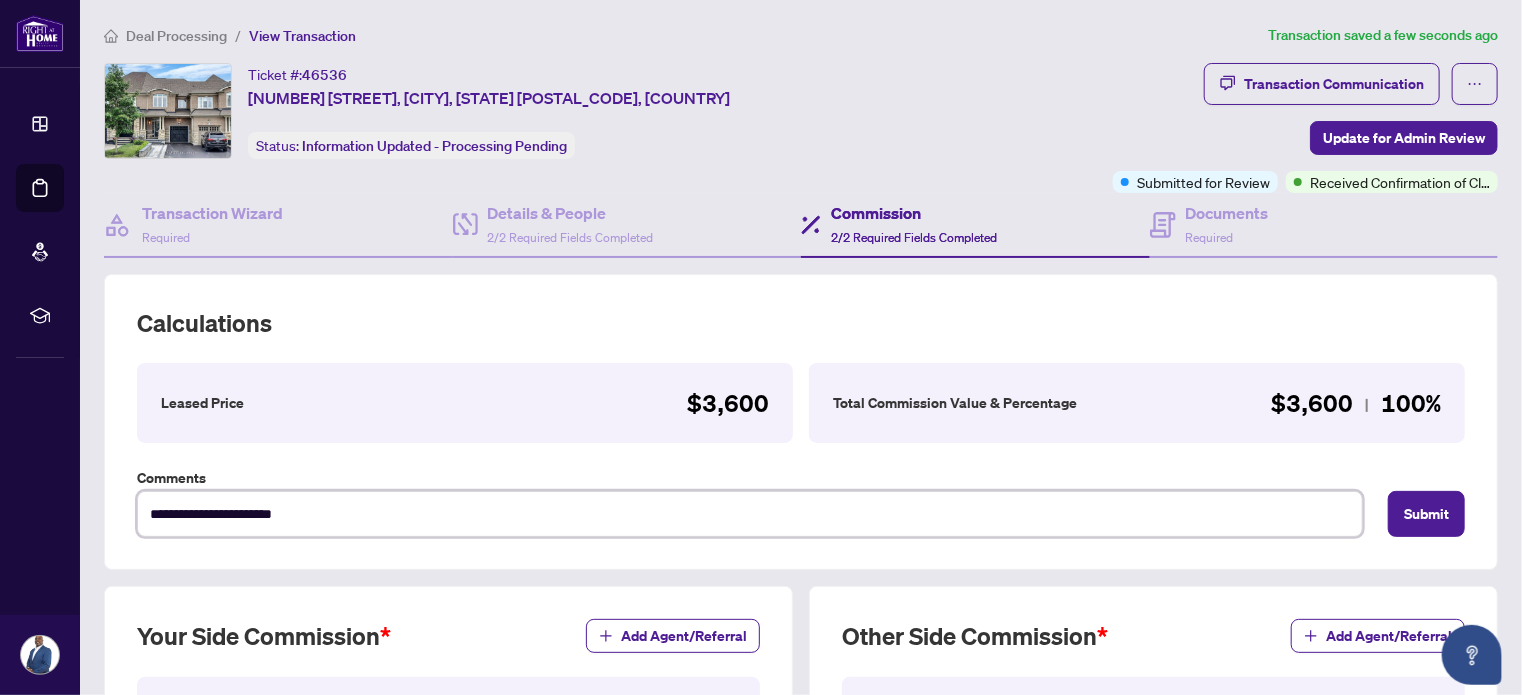 type on "**********" 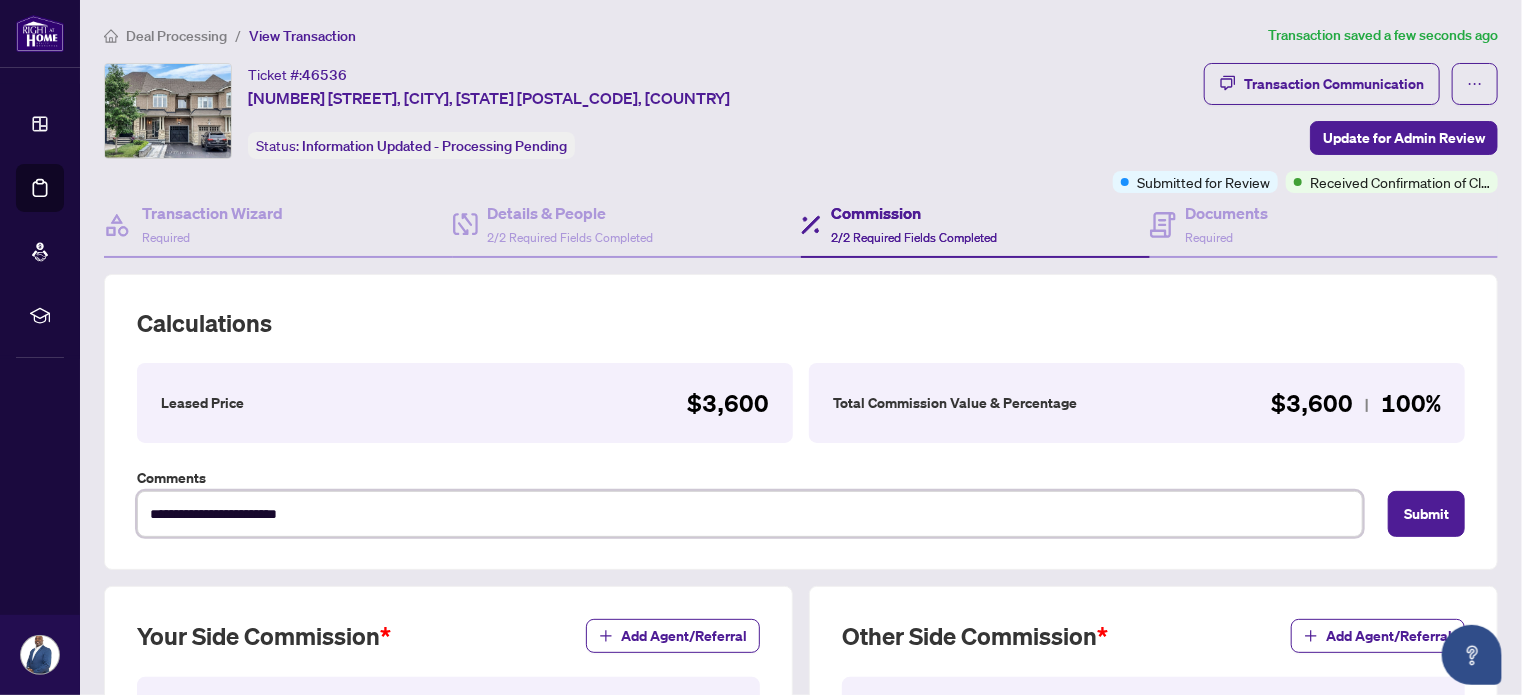 type on "**********" 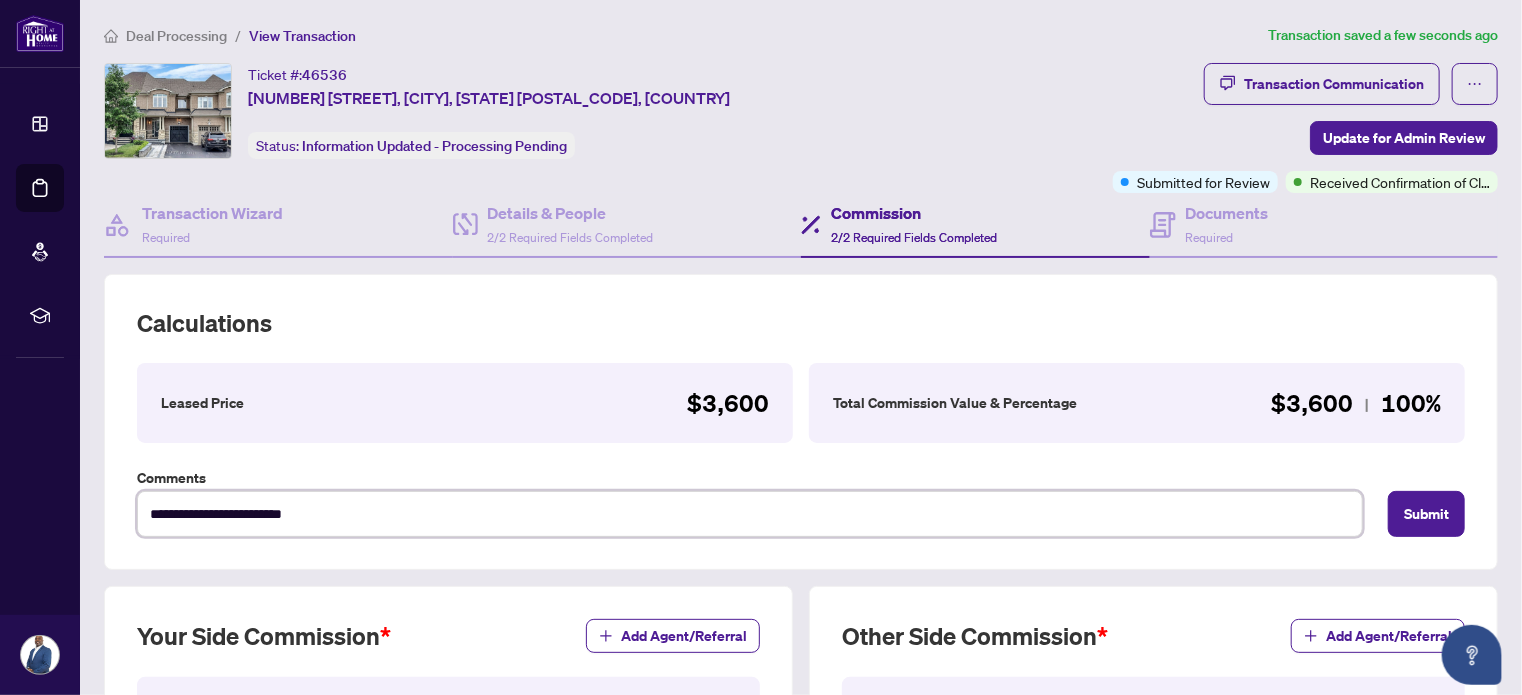type on "**********" 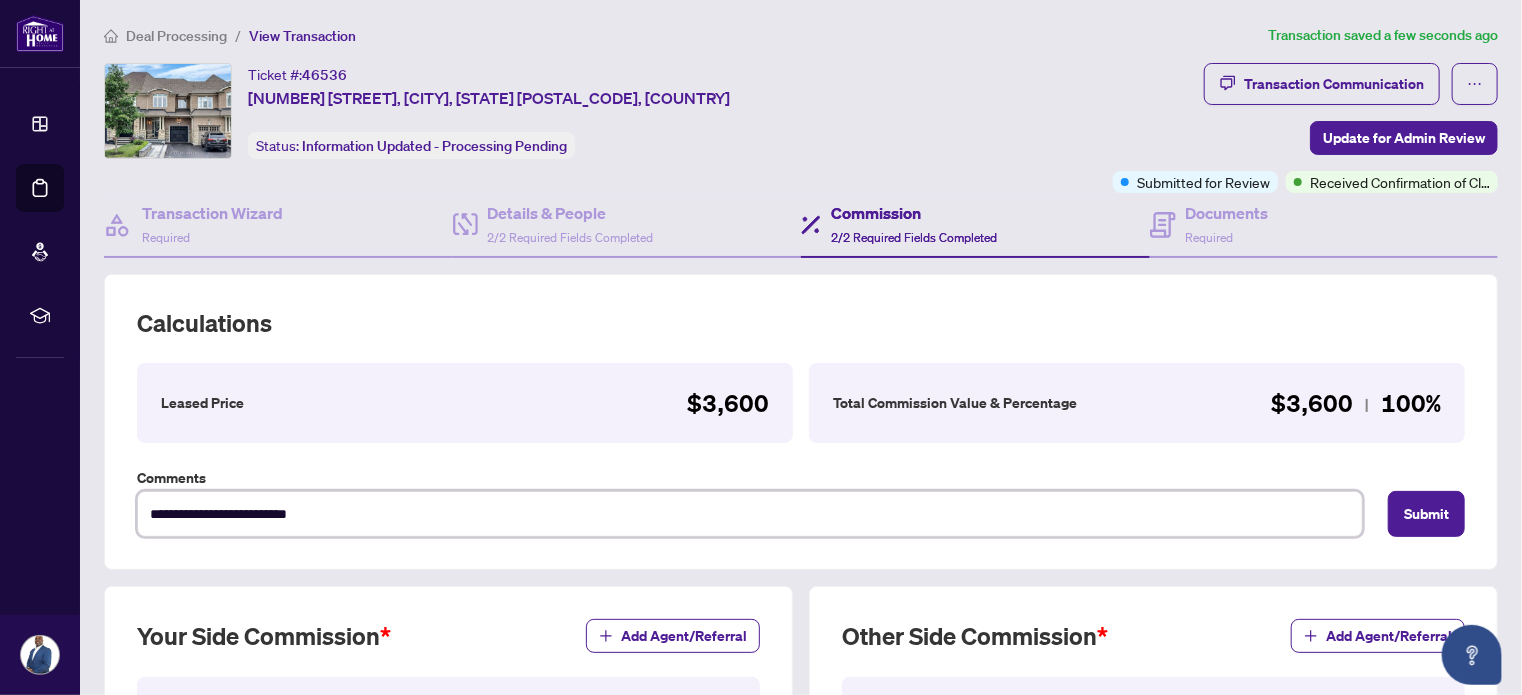 type on "**********" 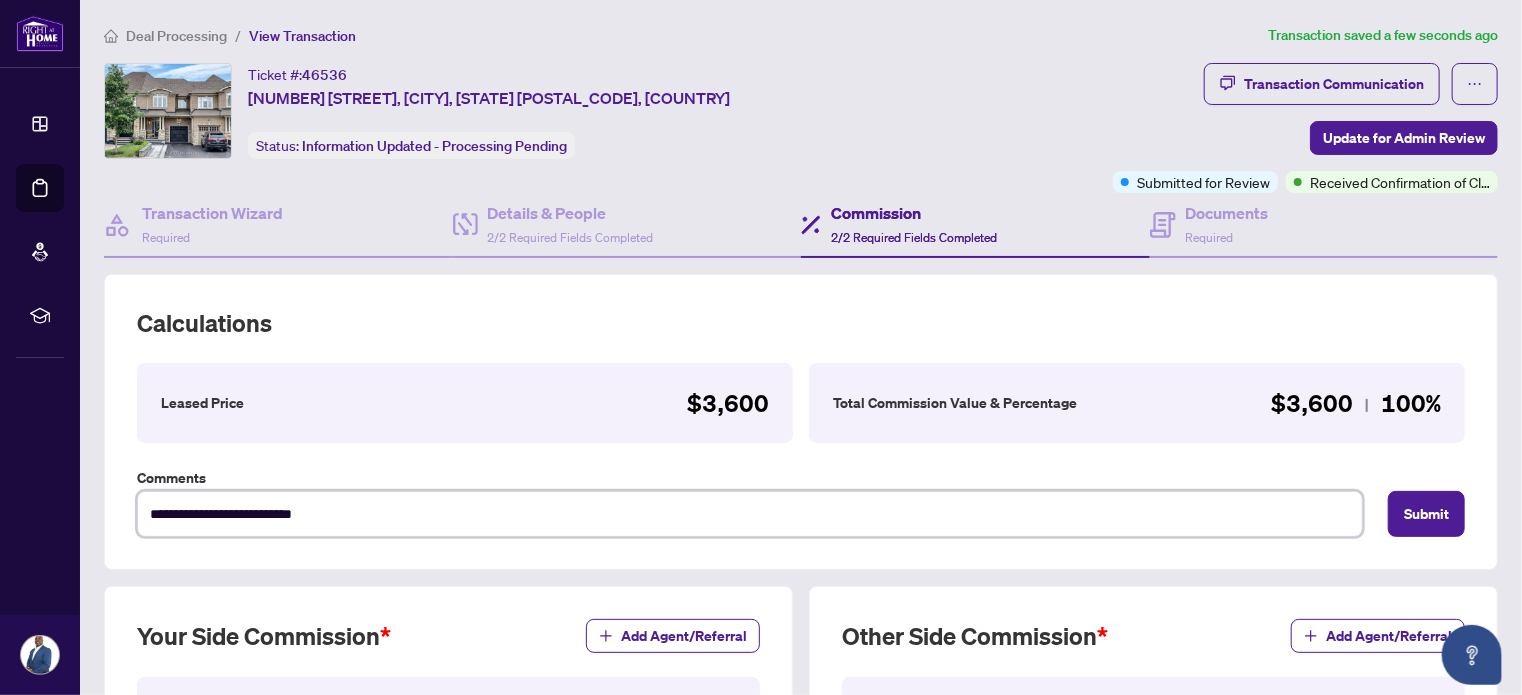 type on "**********" 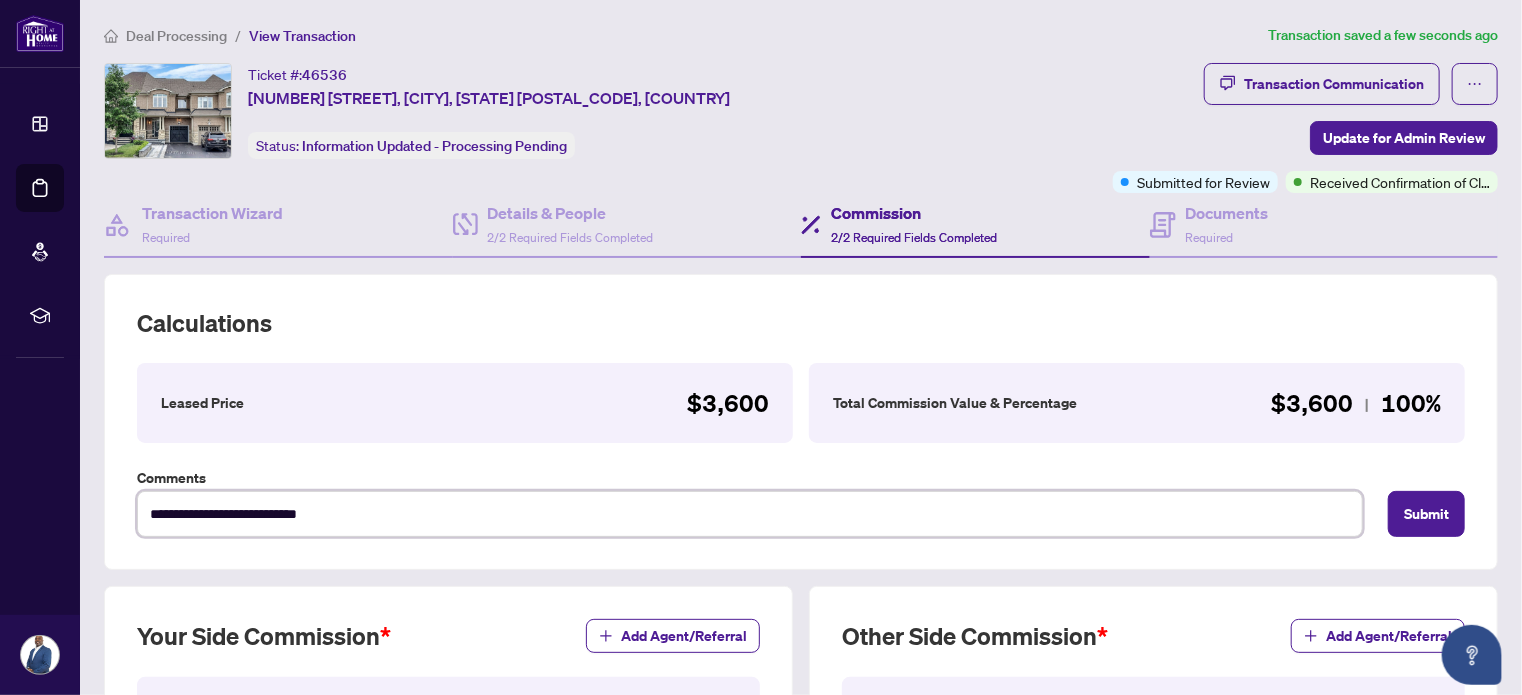 type on "**********" 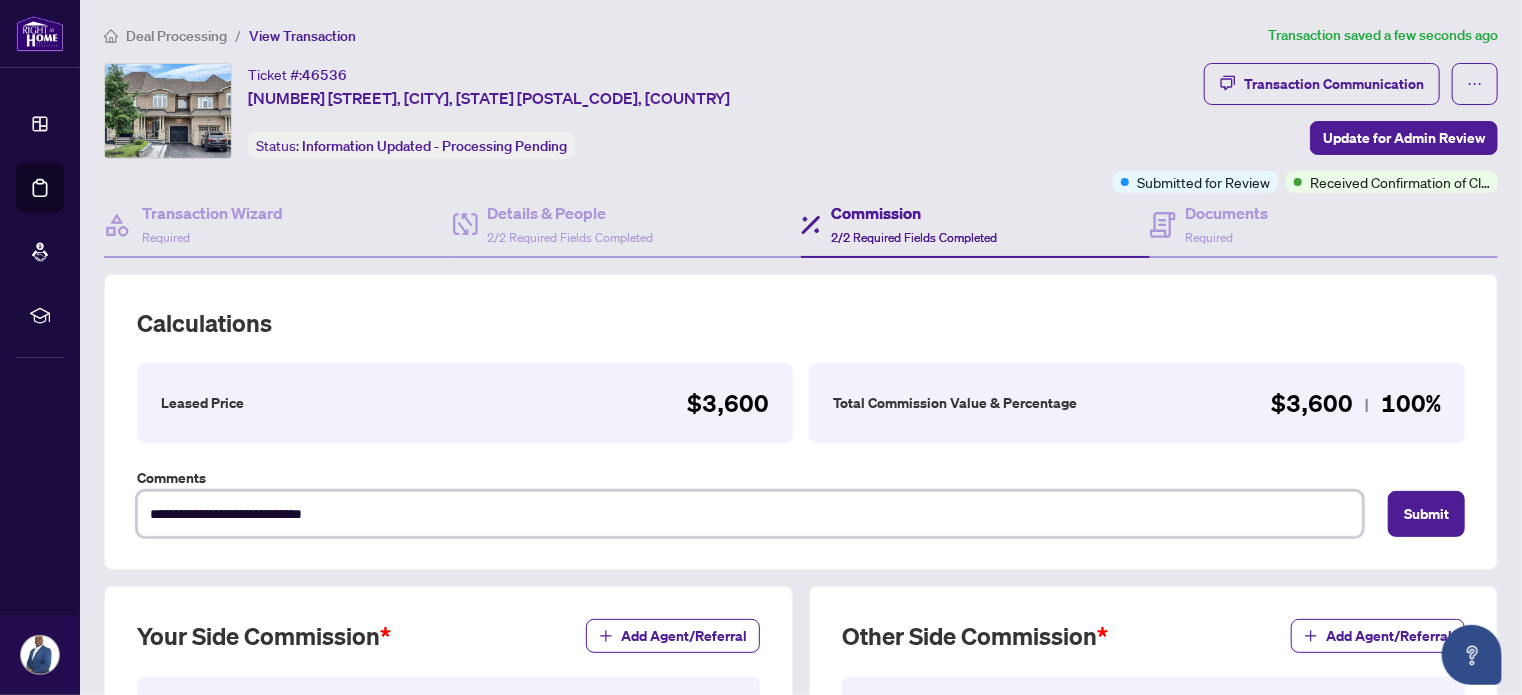type on "**********" 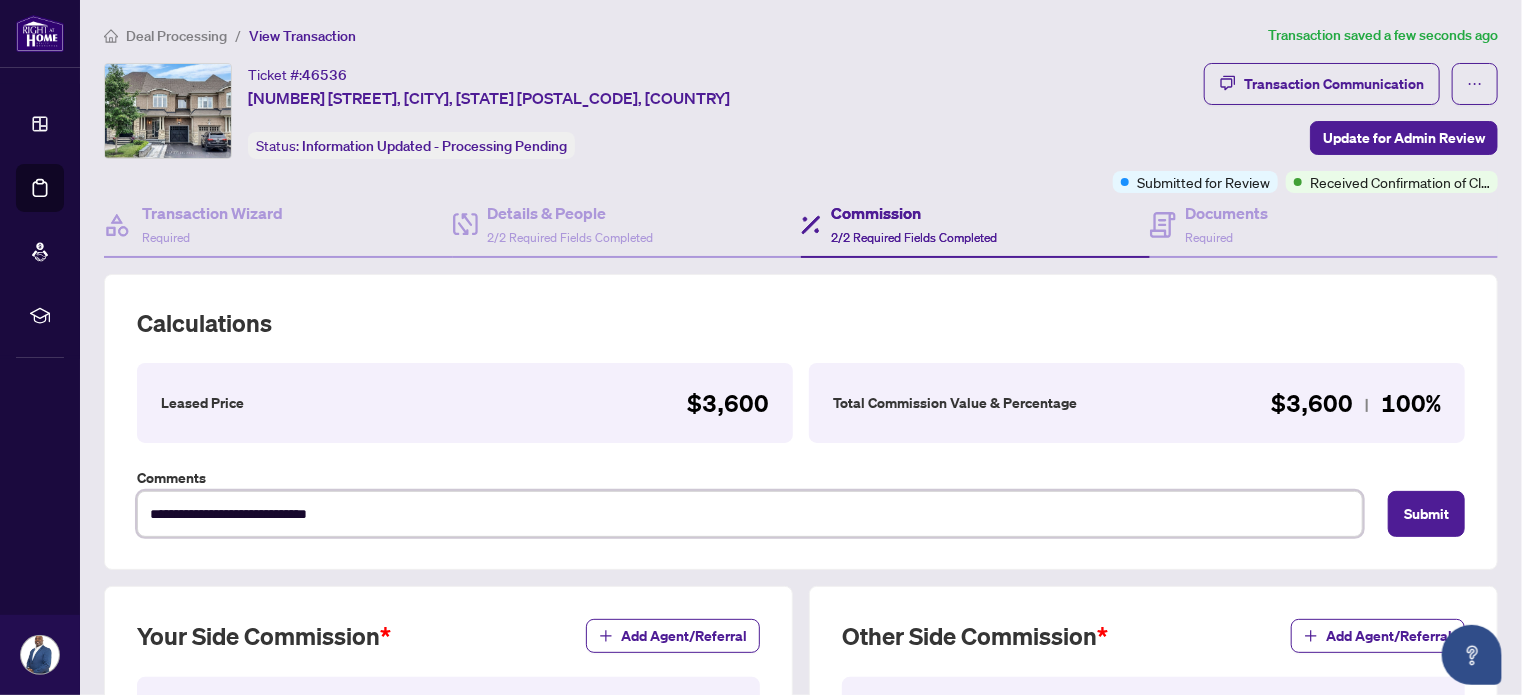 type on "**********" 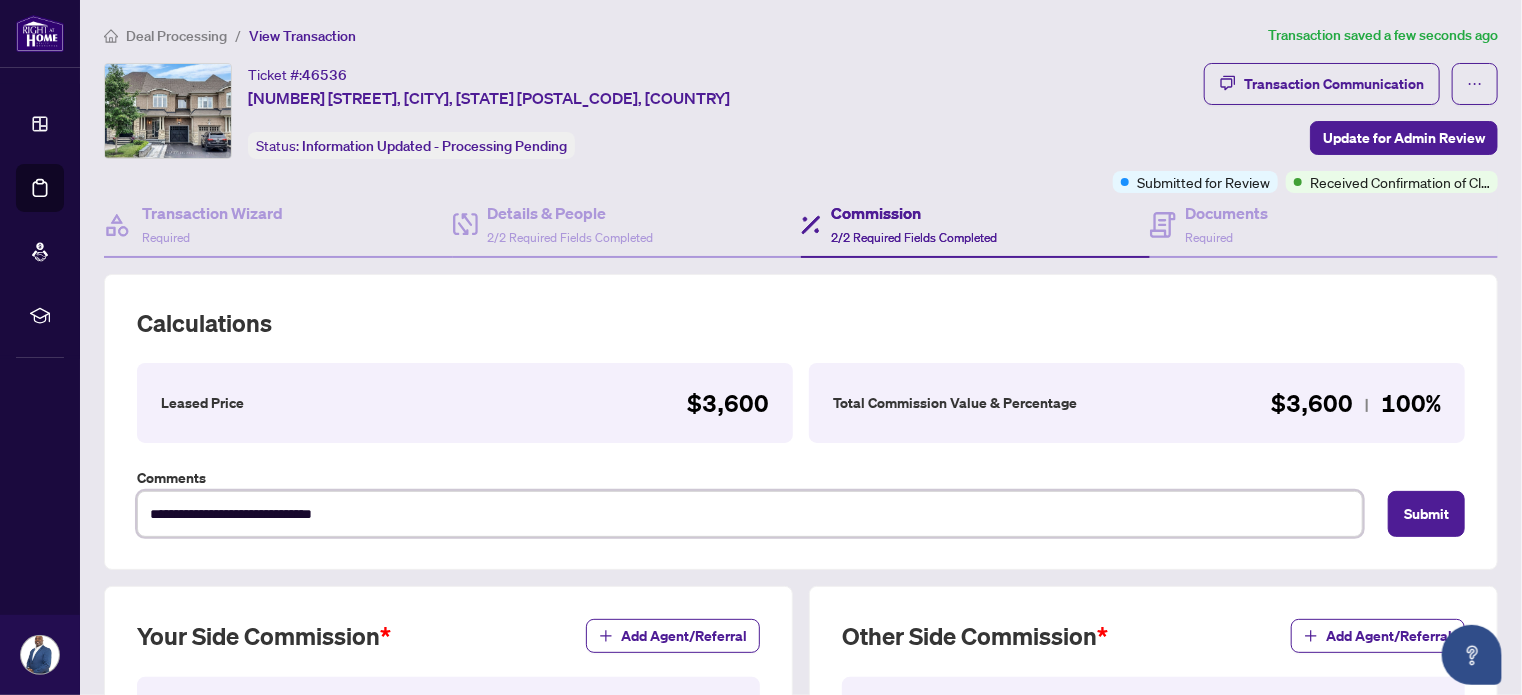 type on "**********" 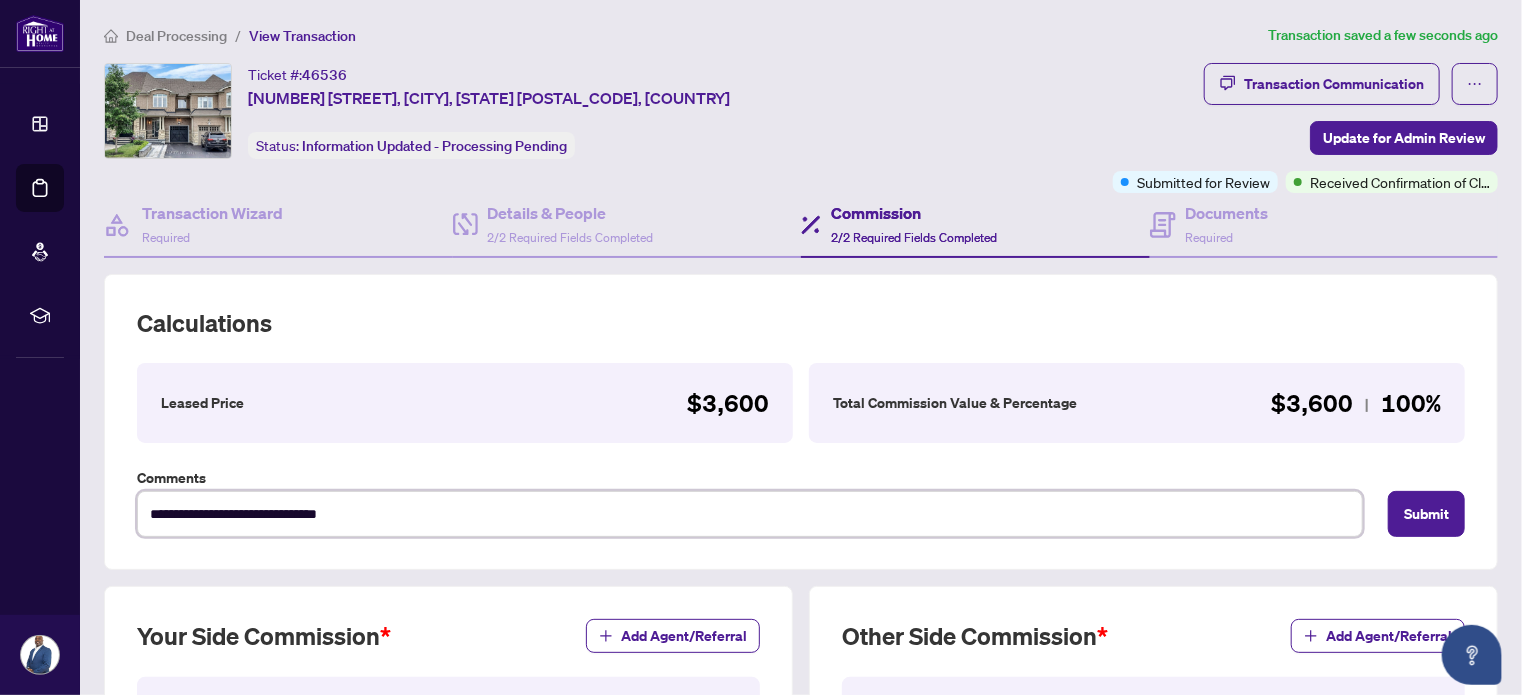 type on "**********" 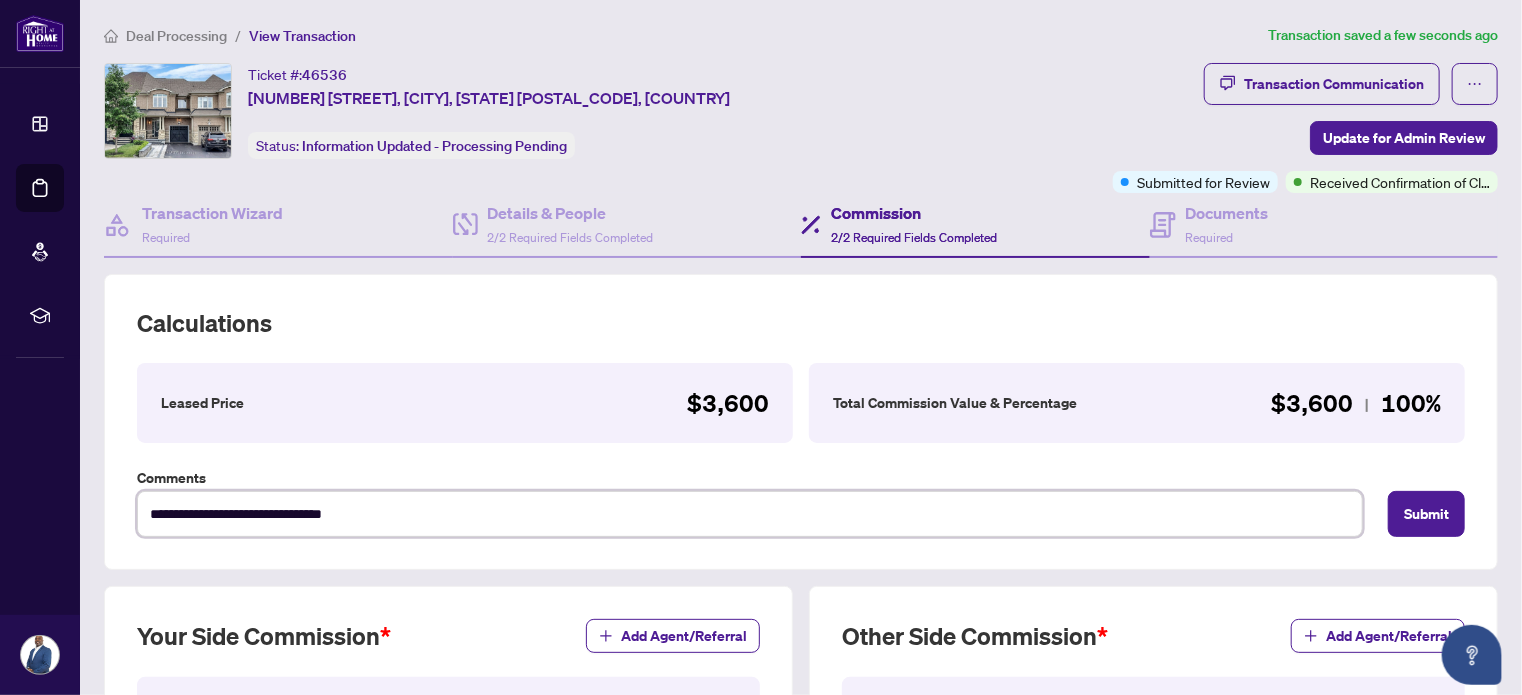 type on "**********" 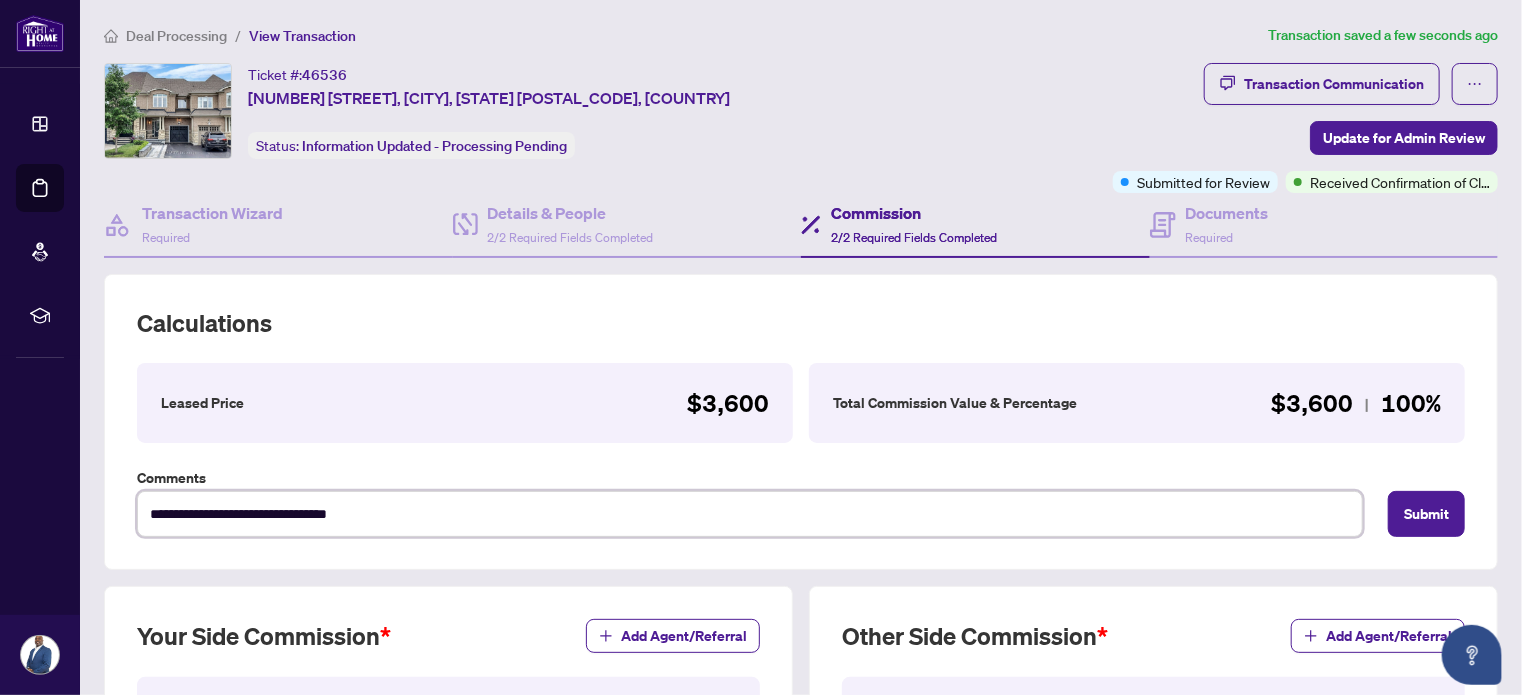 type on "**********" 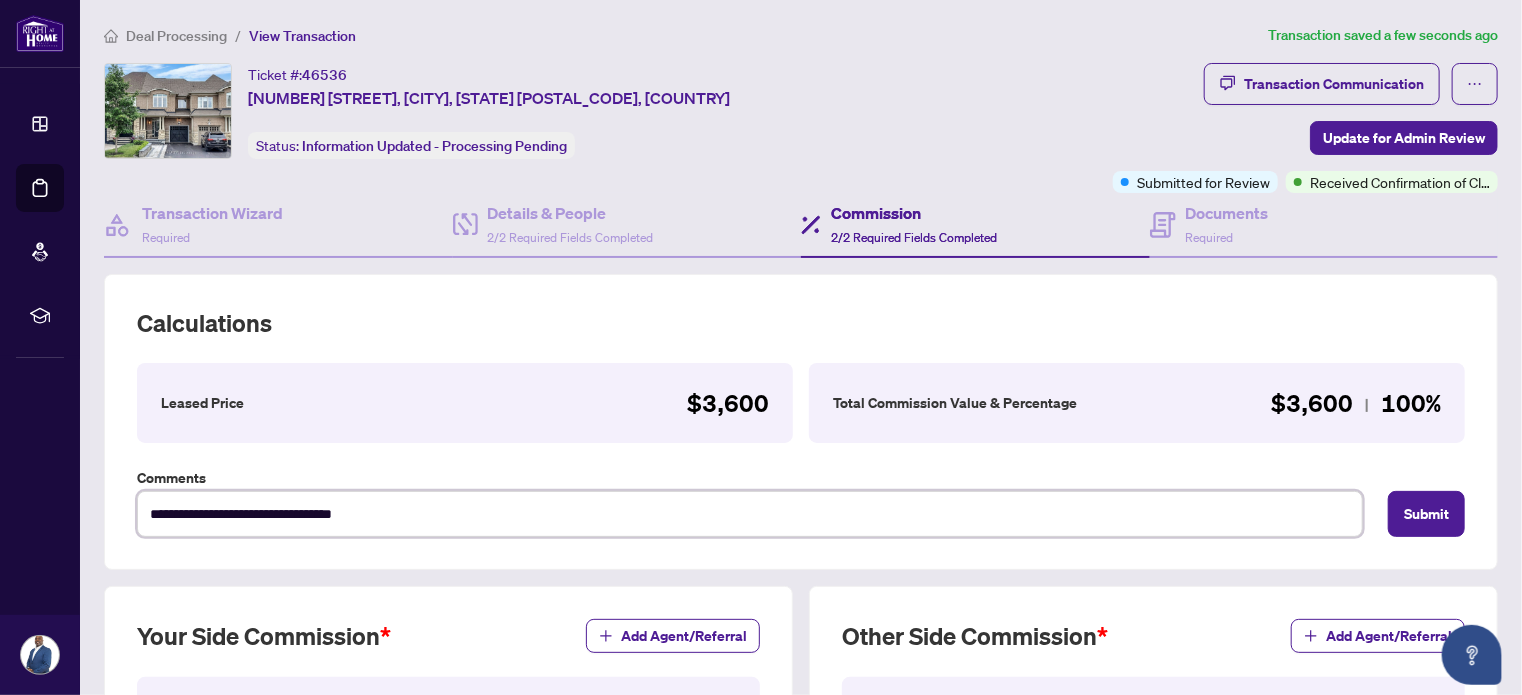 type on "**********" 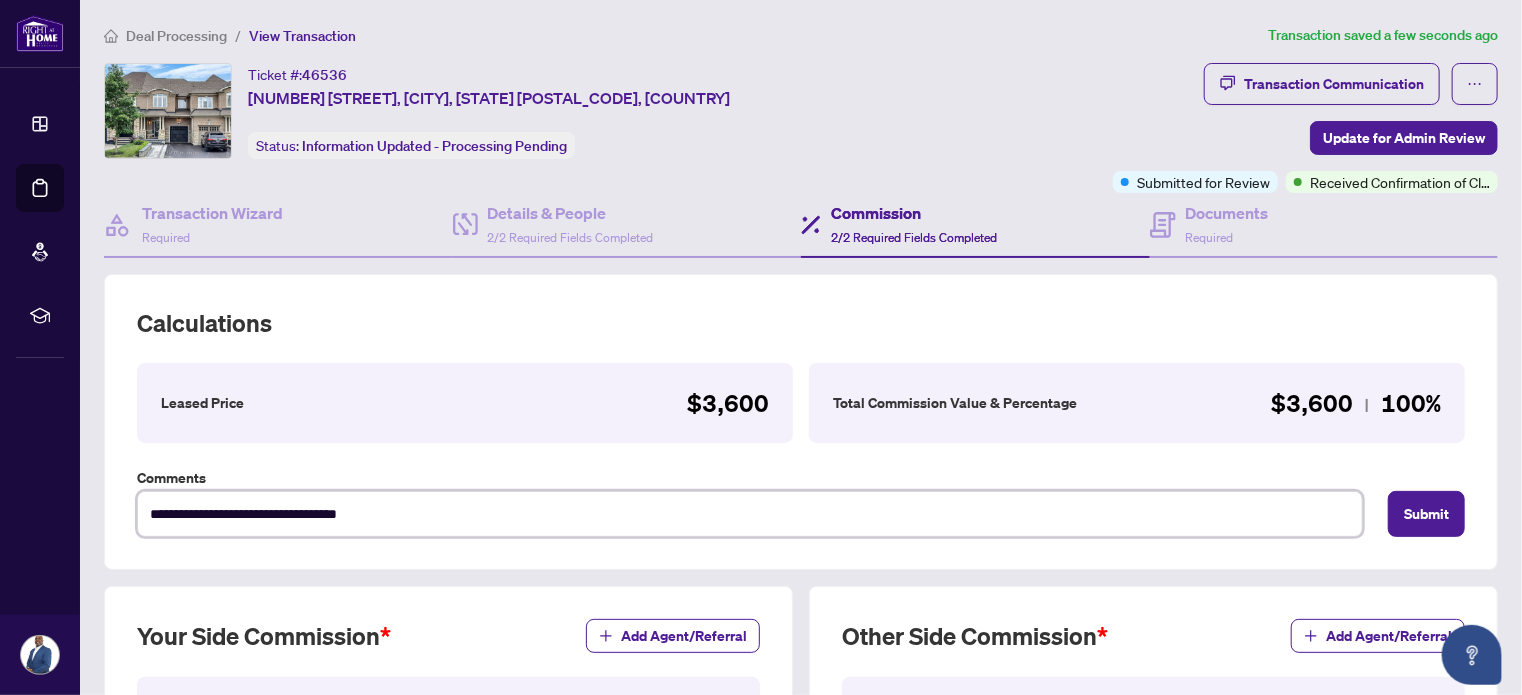 type on "**********" 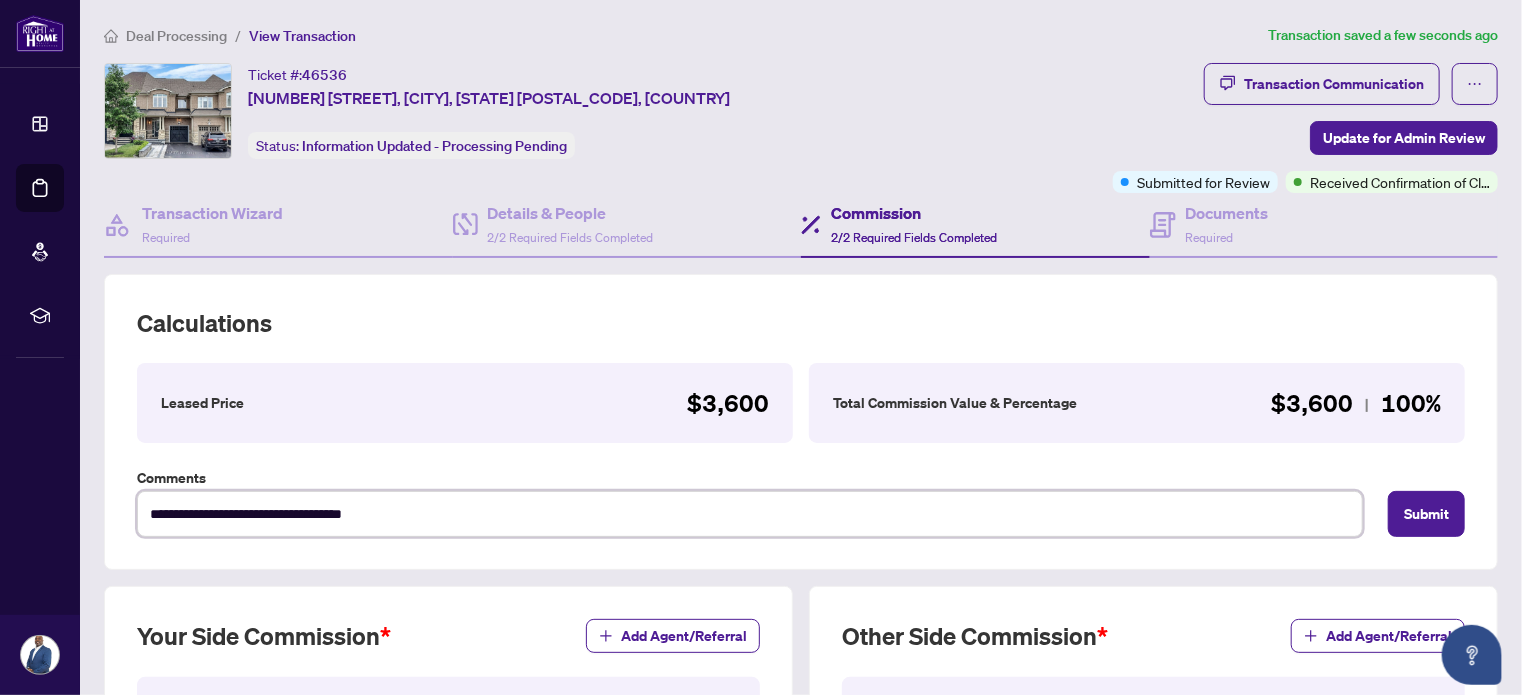 type on "**********" 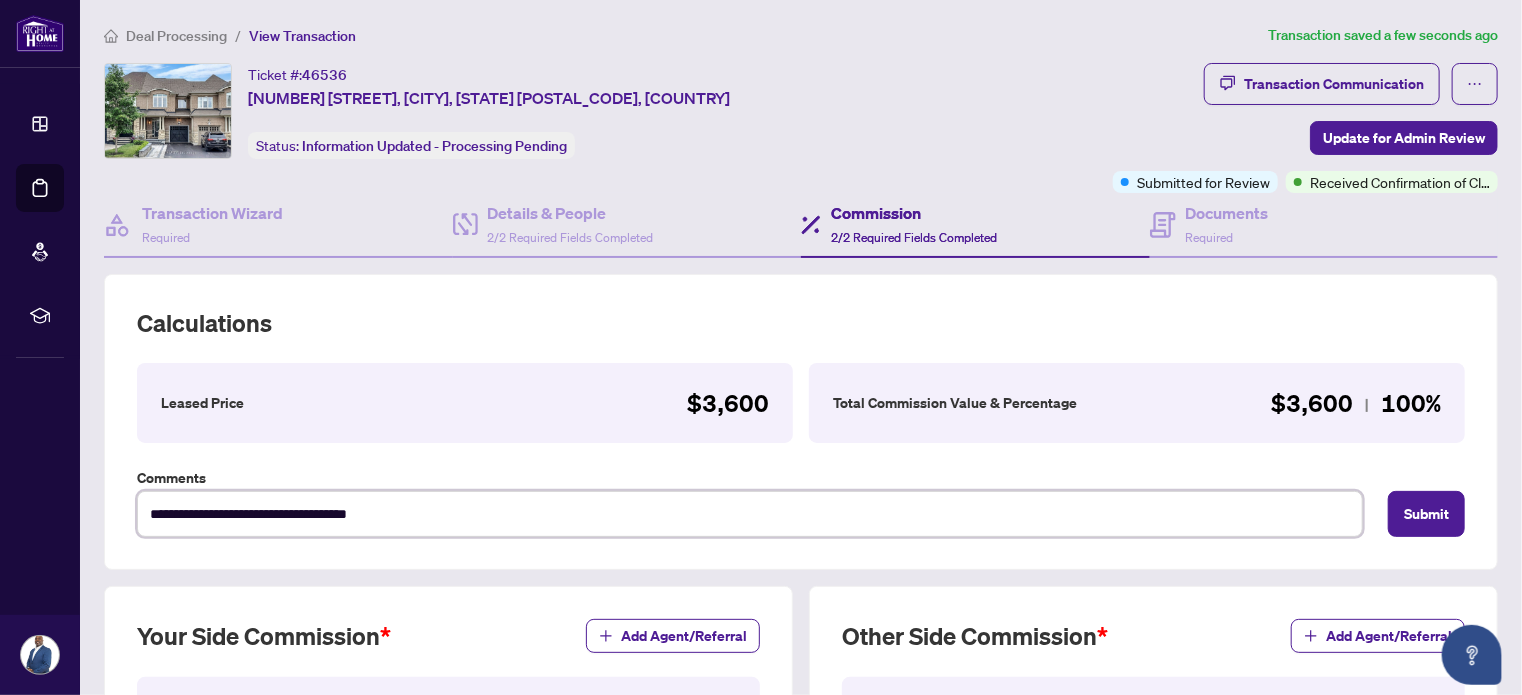 type on "**********" 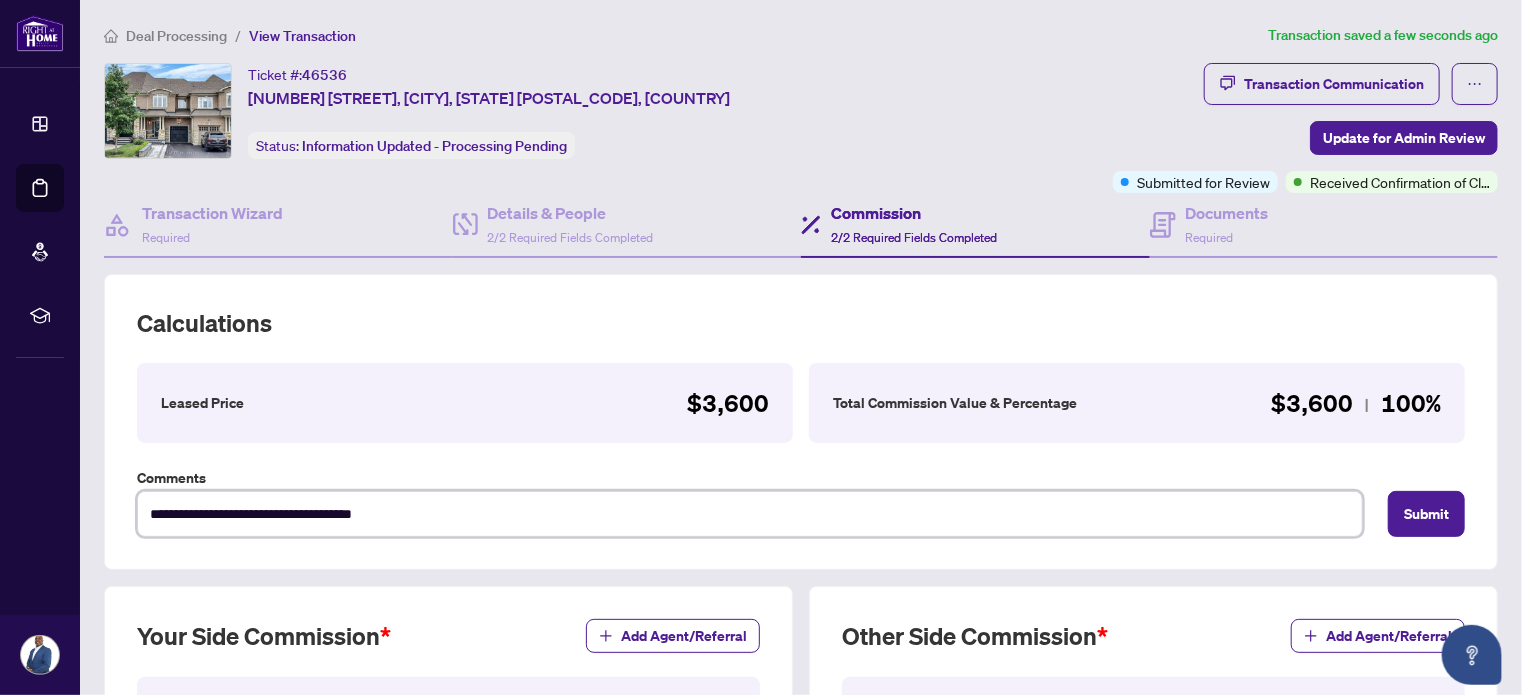type on "**********" 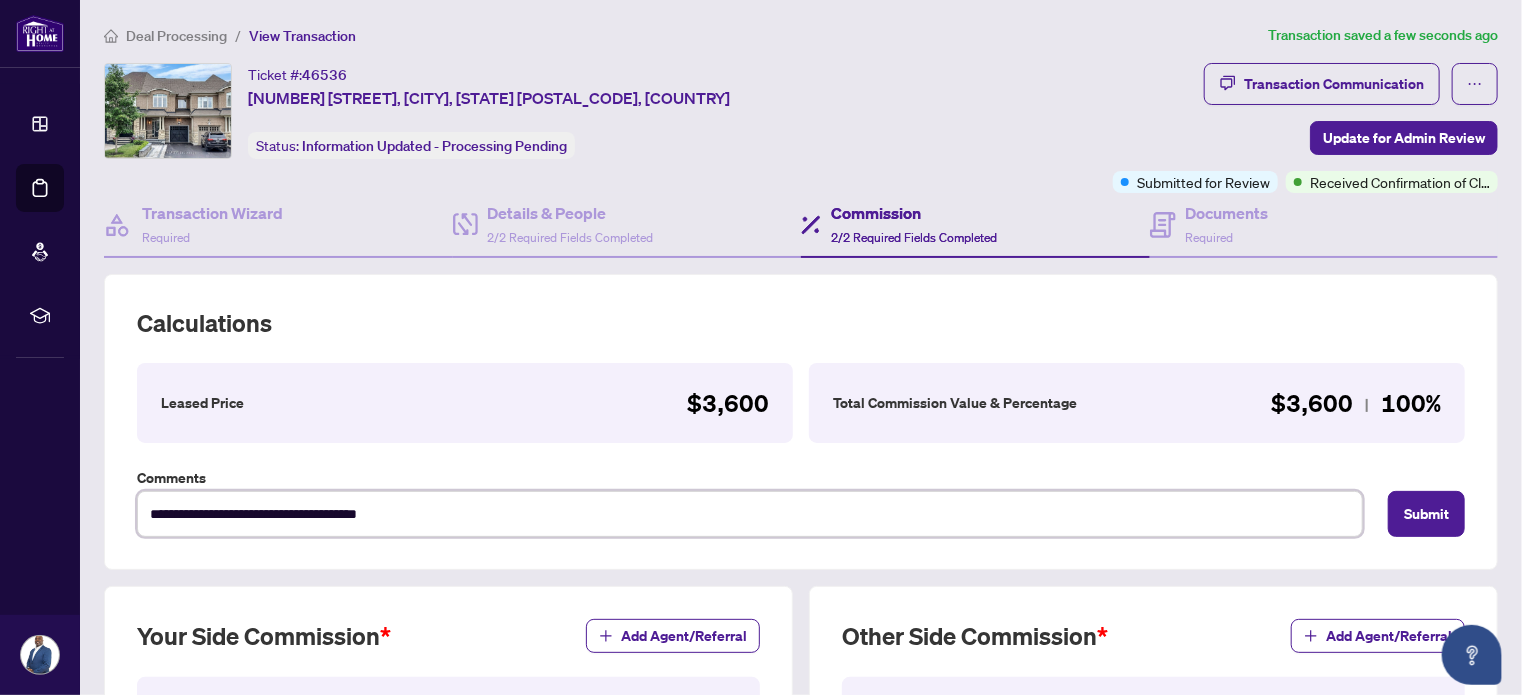 type on "**********" 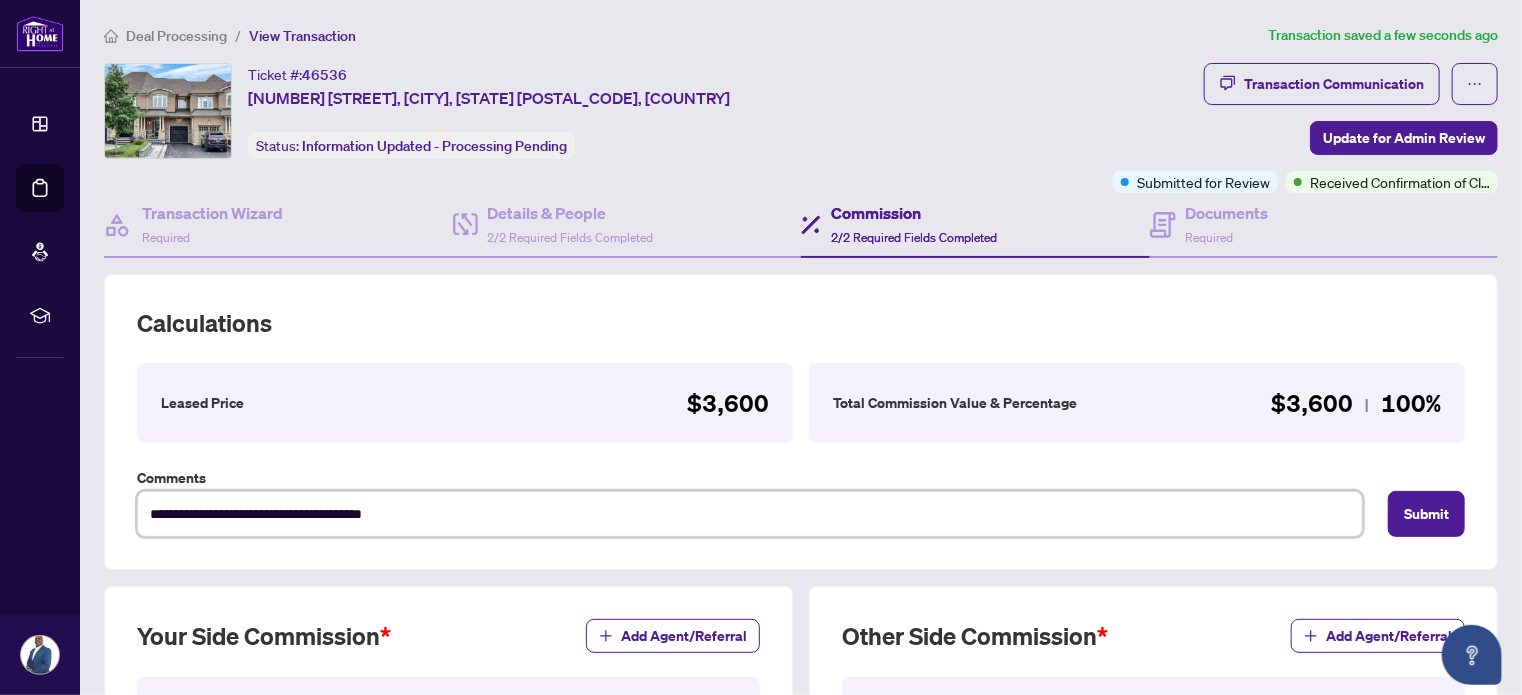 type on "**********" 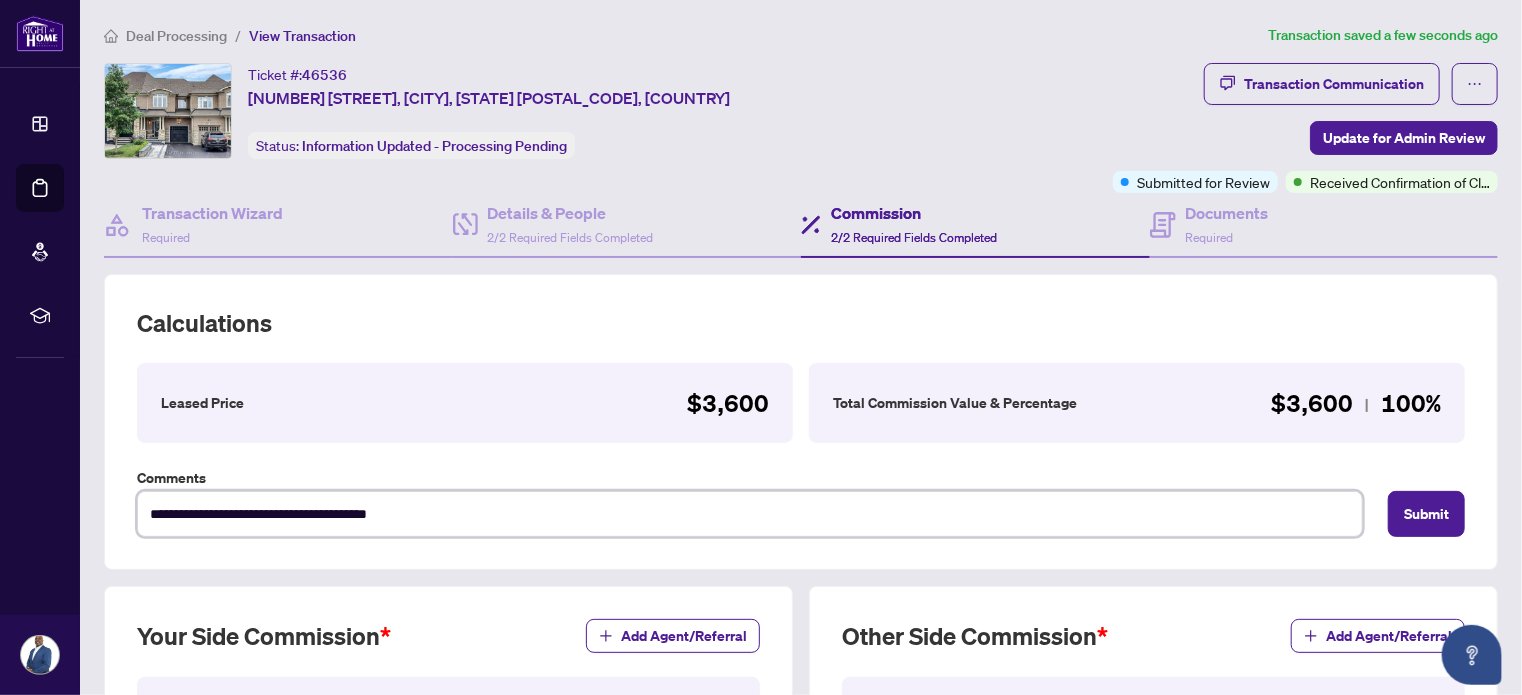type on "**********" 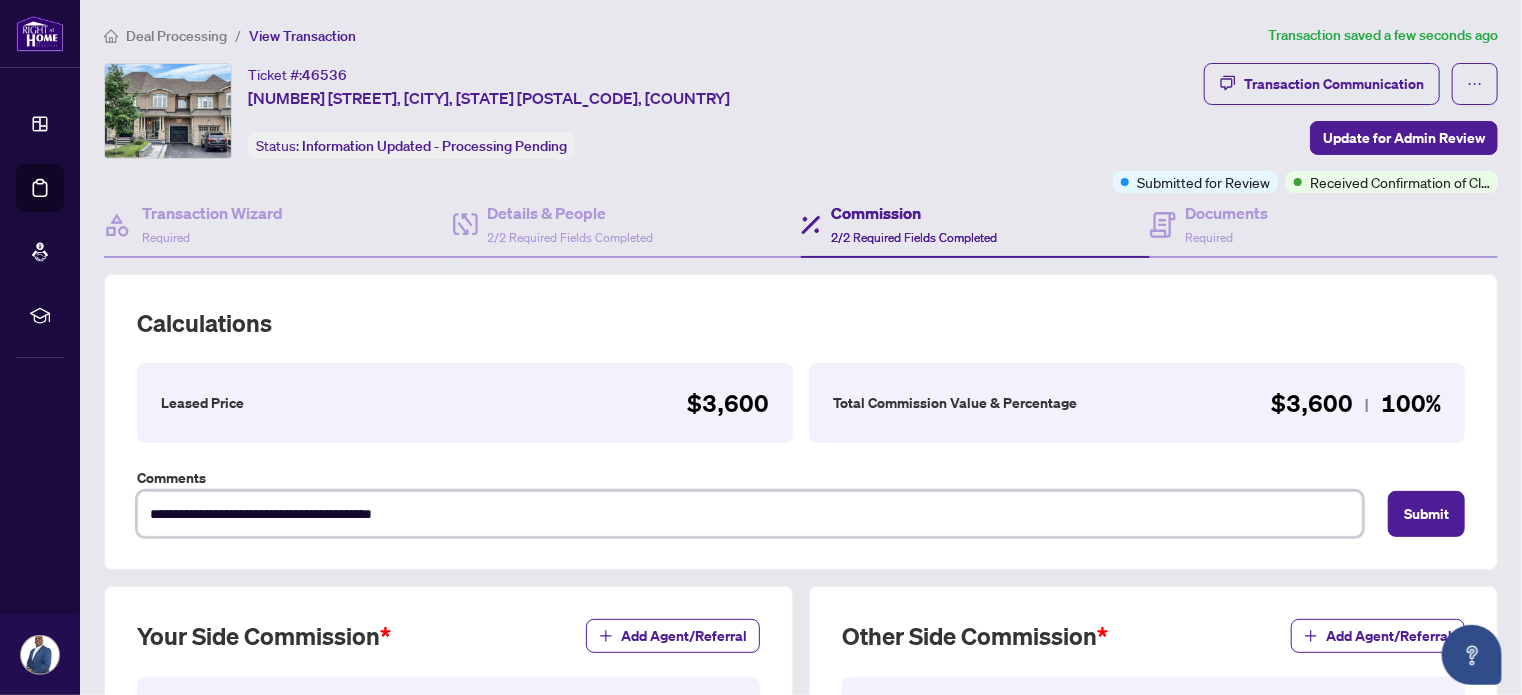 type on "**********" 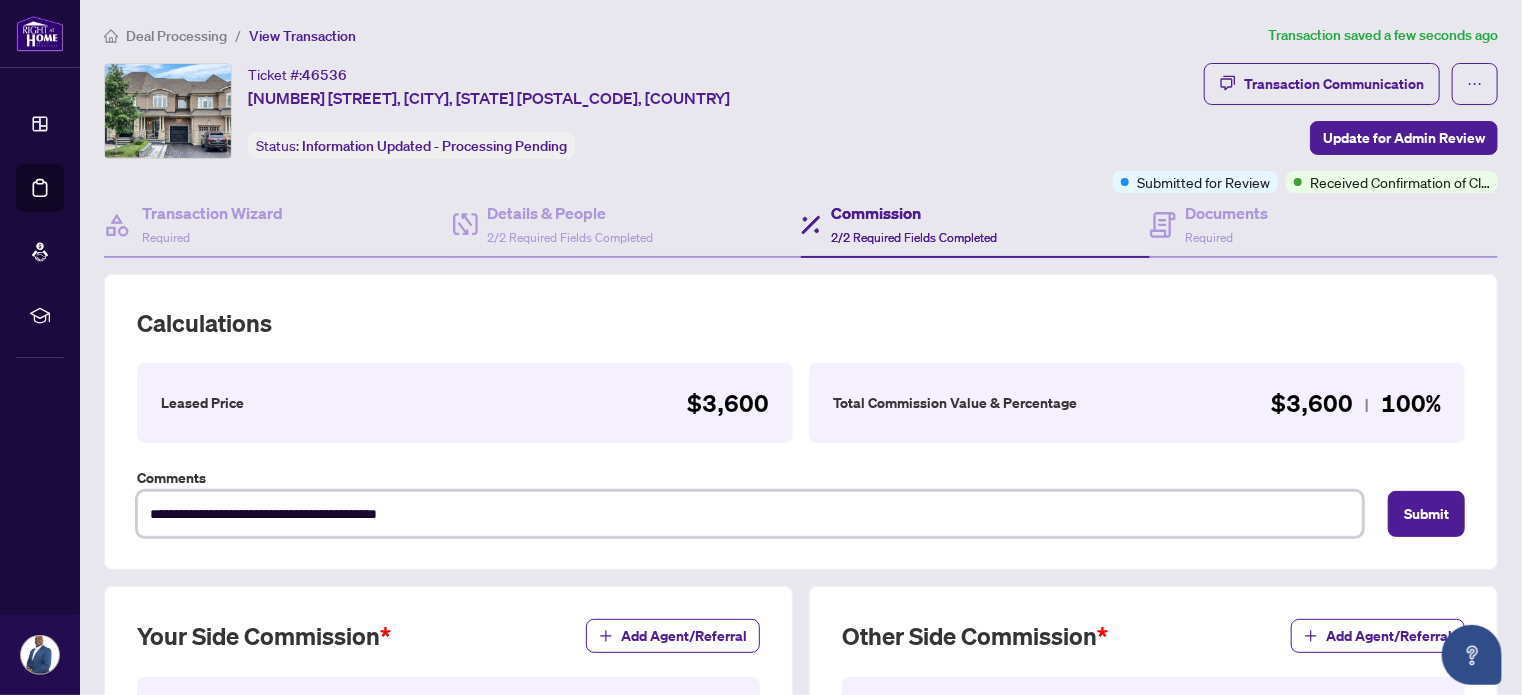 type on "**********" 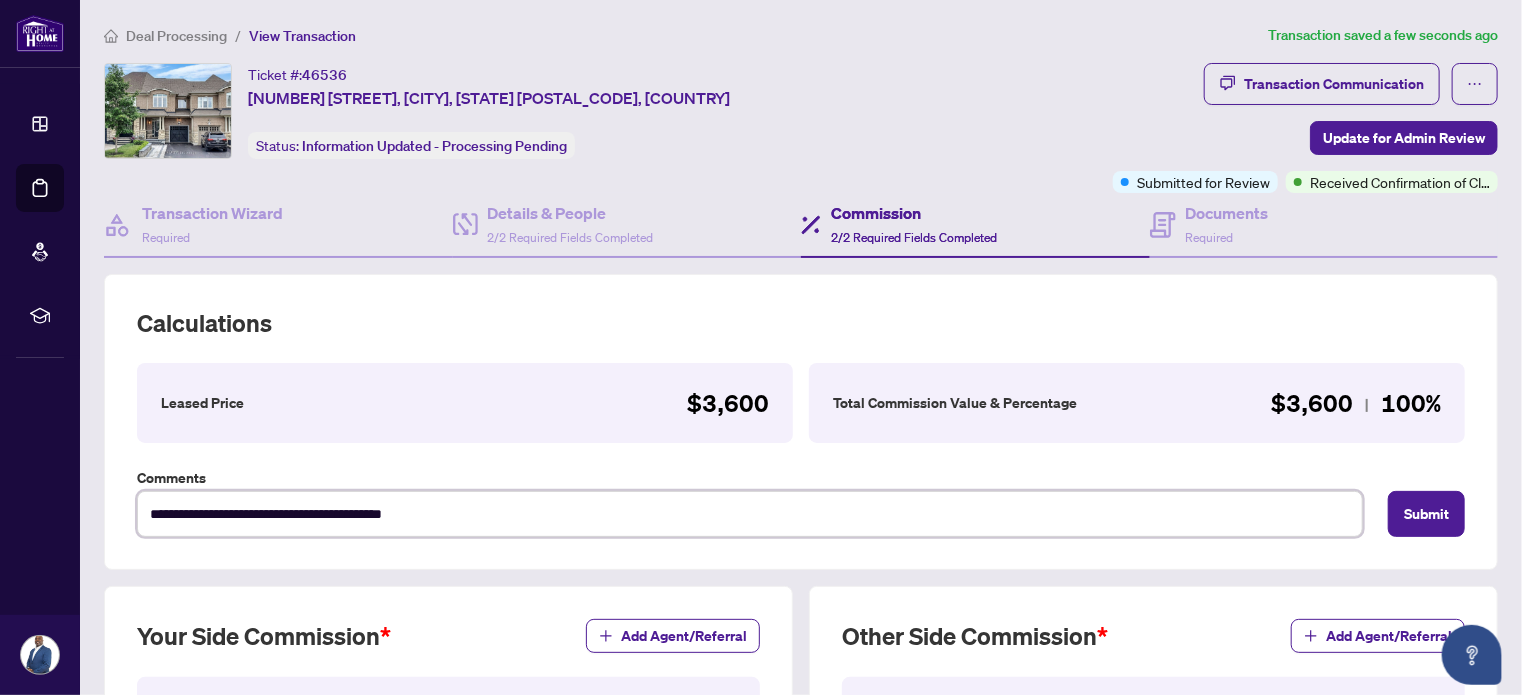 type on "**********" 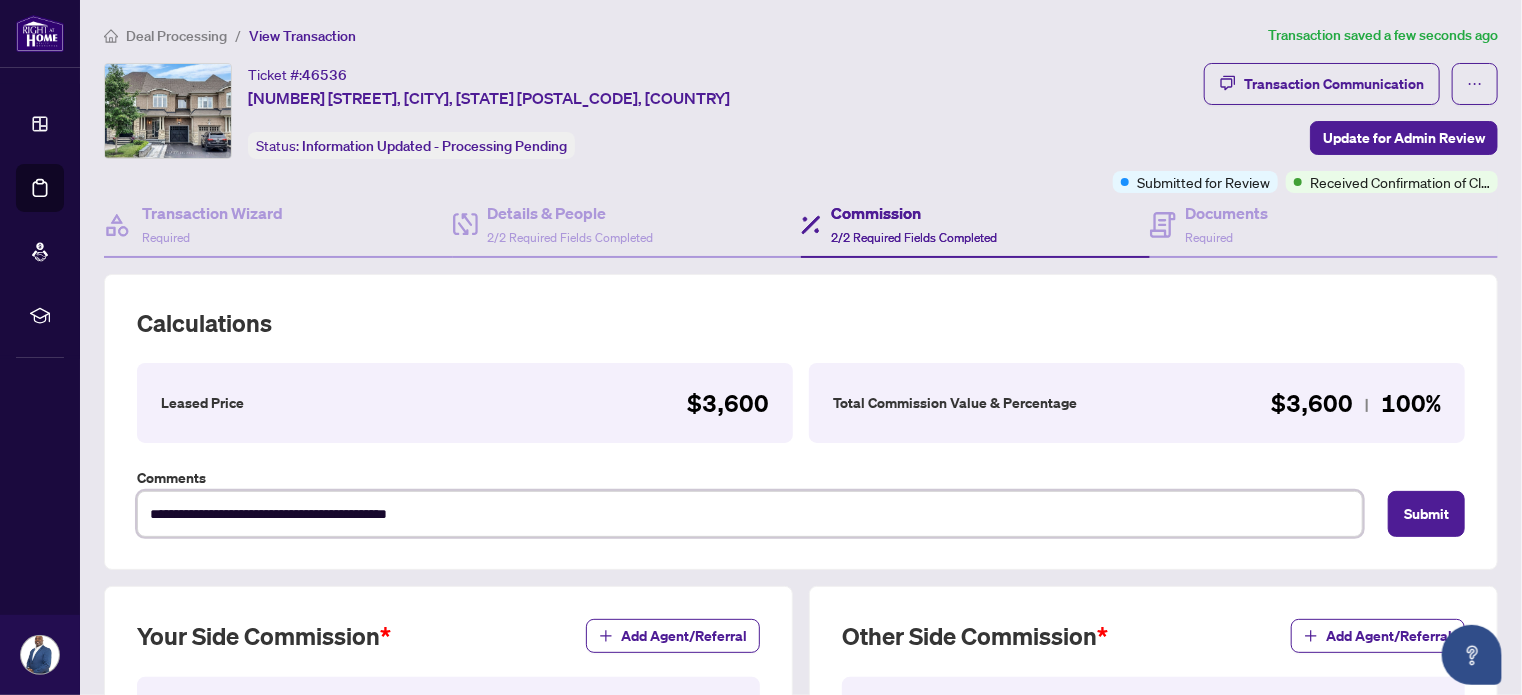 type on "**********" 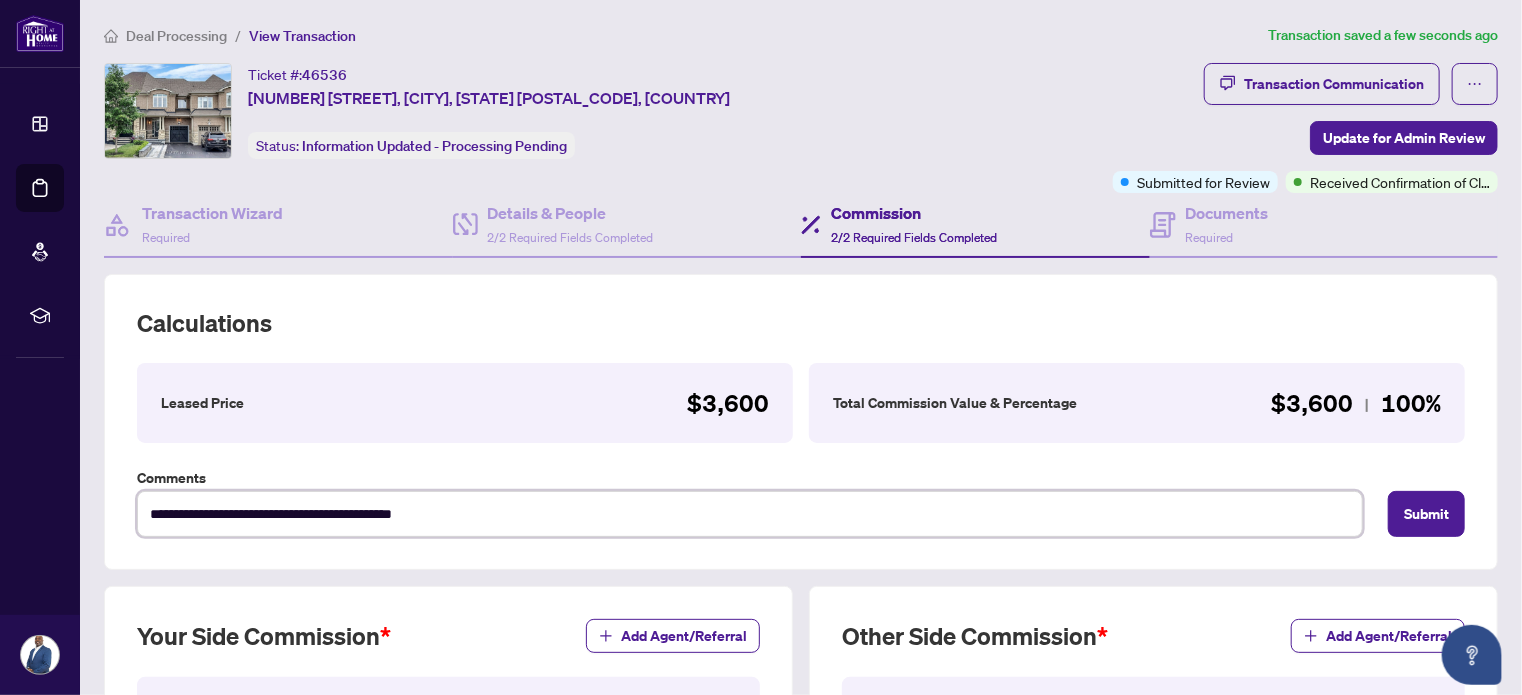 type on "**********" 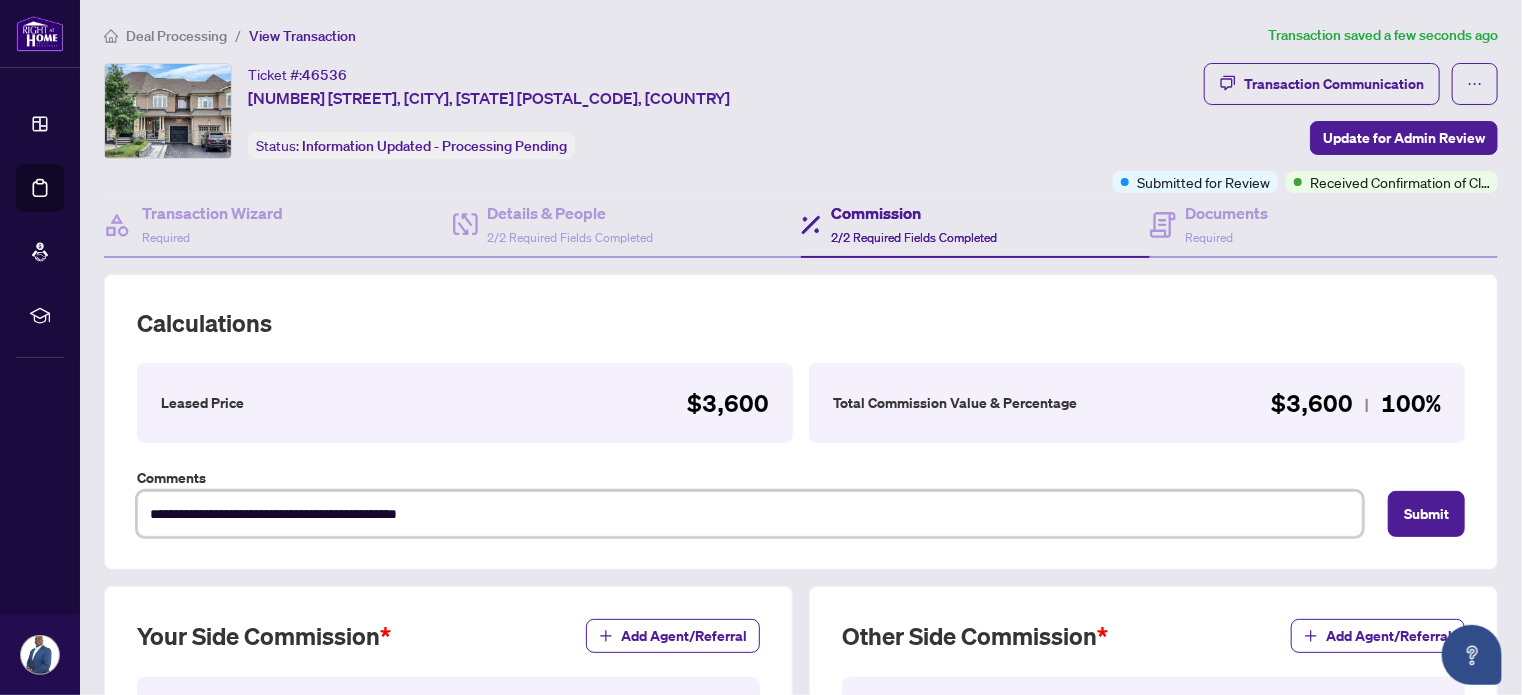 type on "**********" 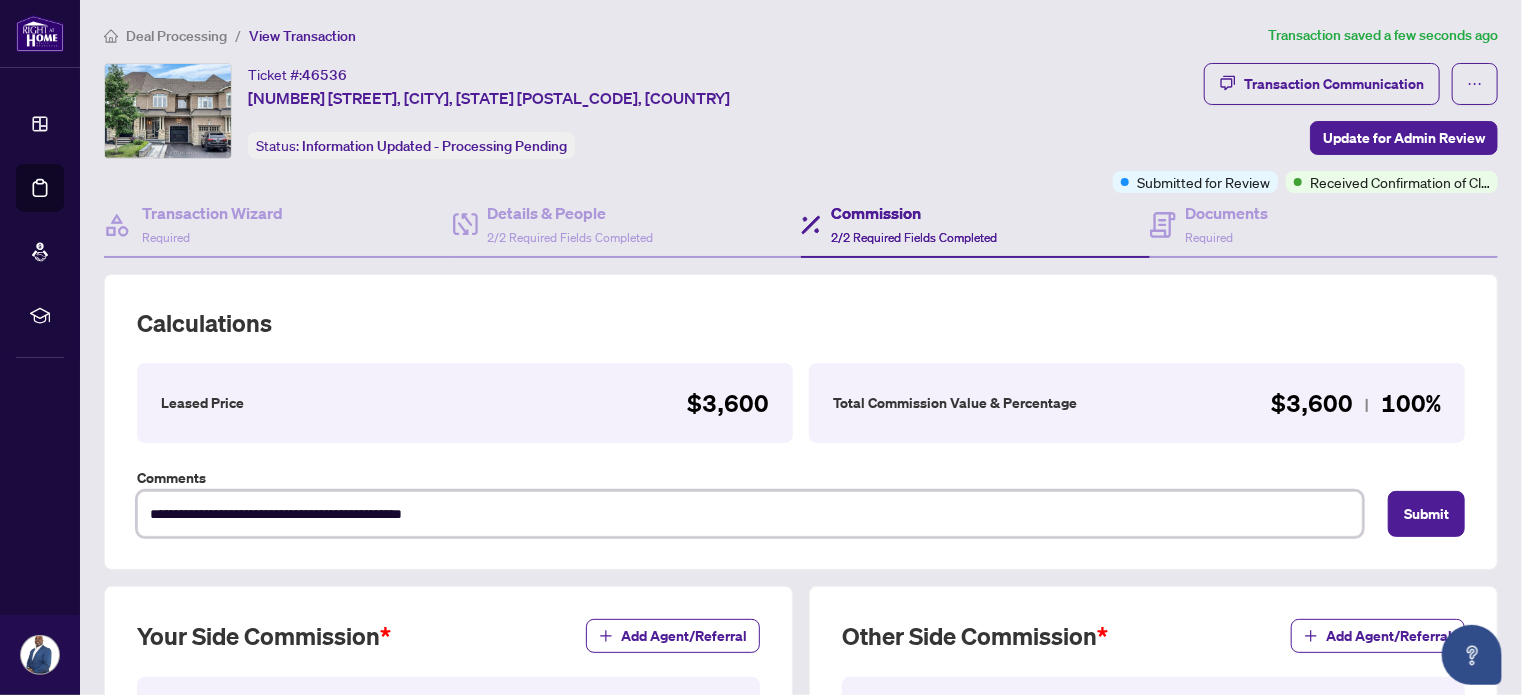 type on "**********" 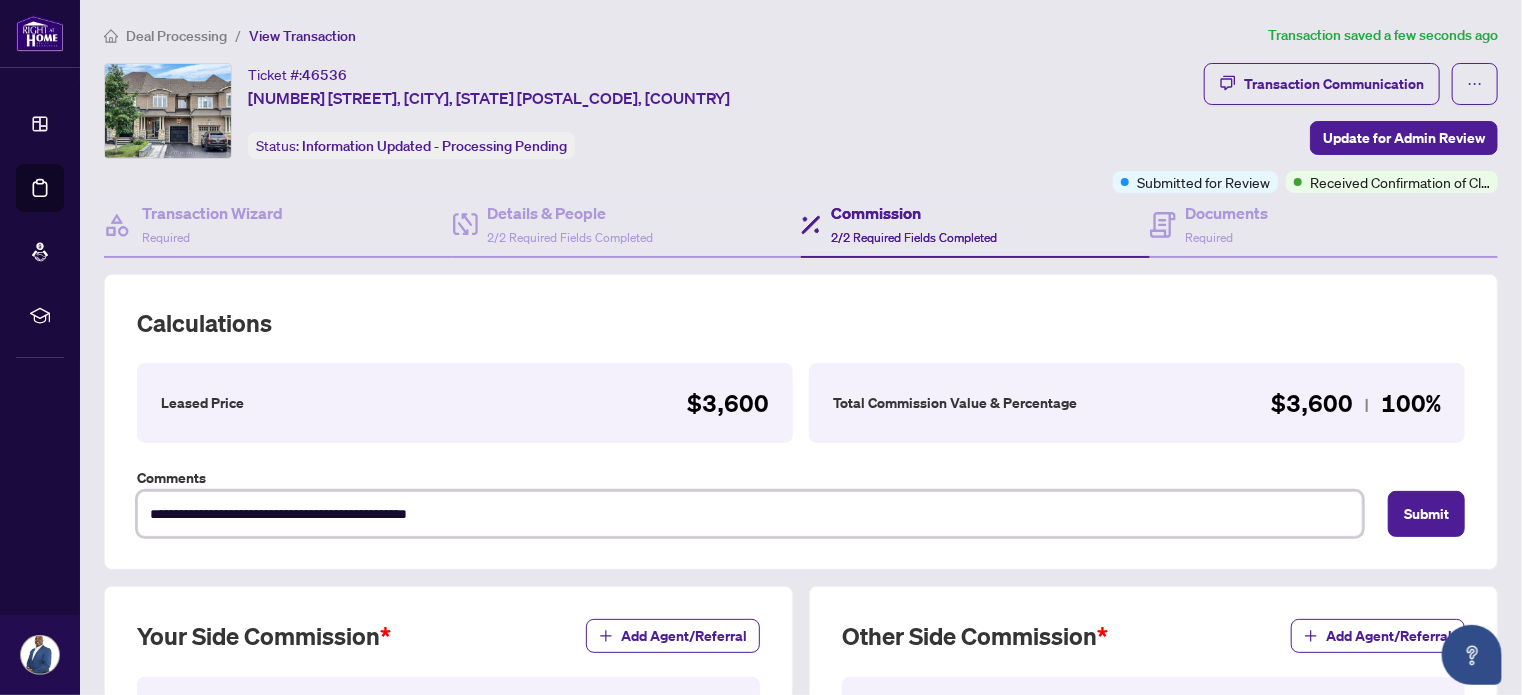 type on "**********" 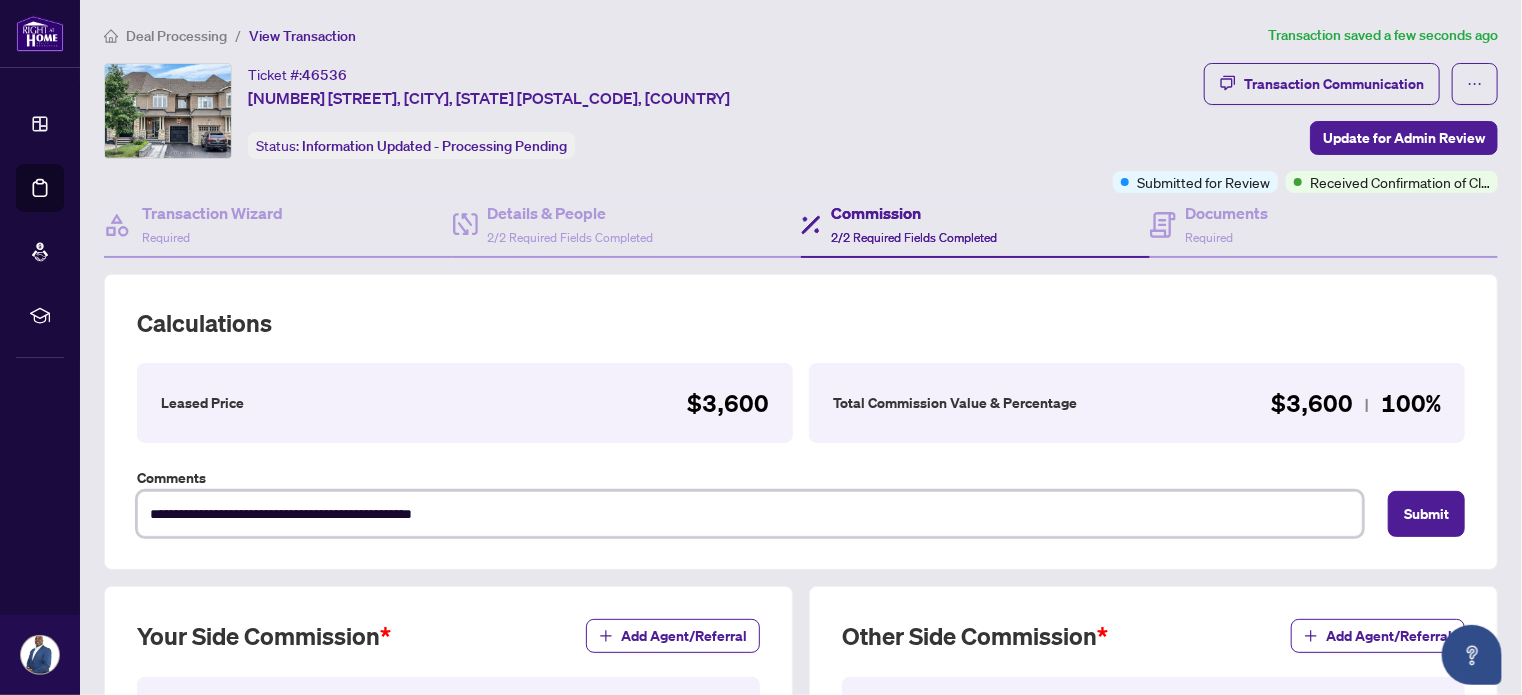 type on "**********" 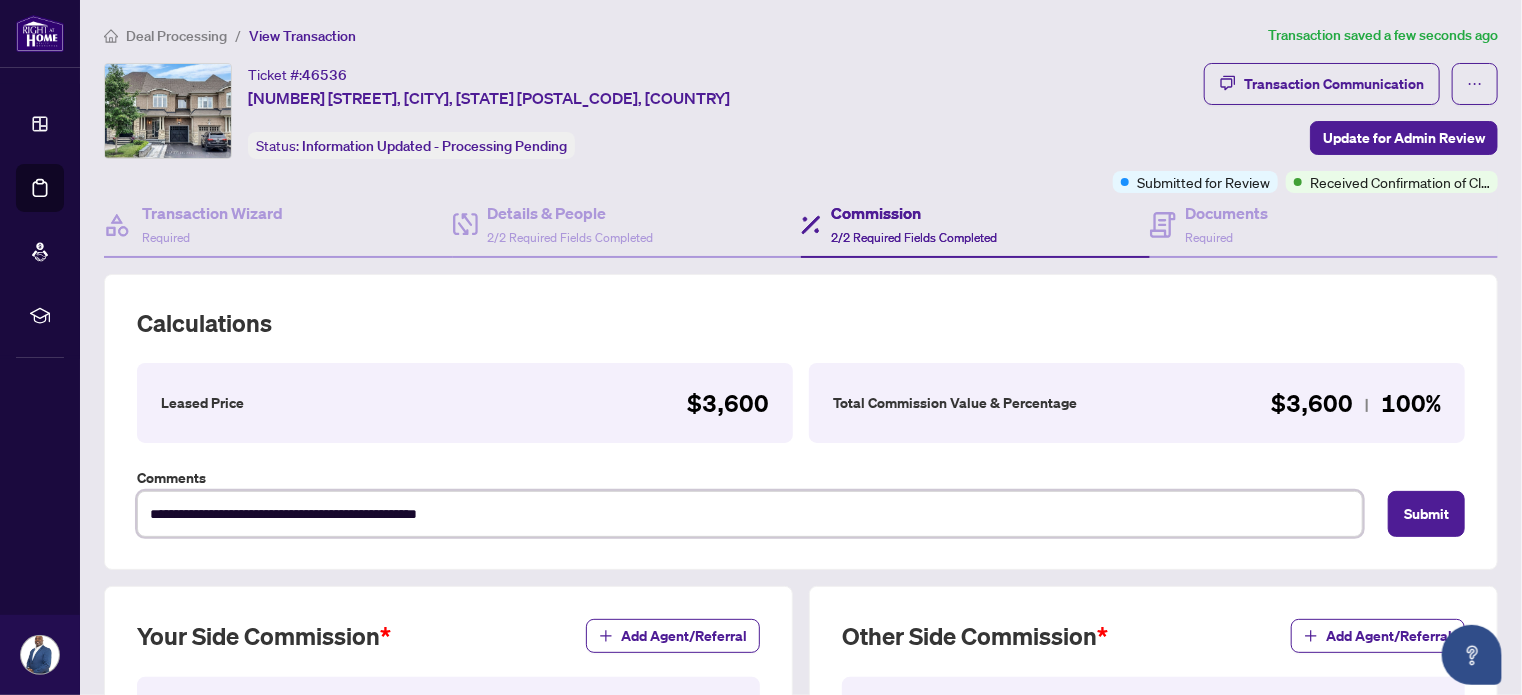 type on "**********" 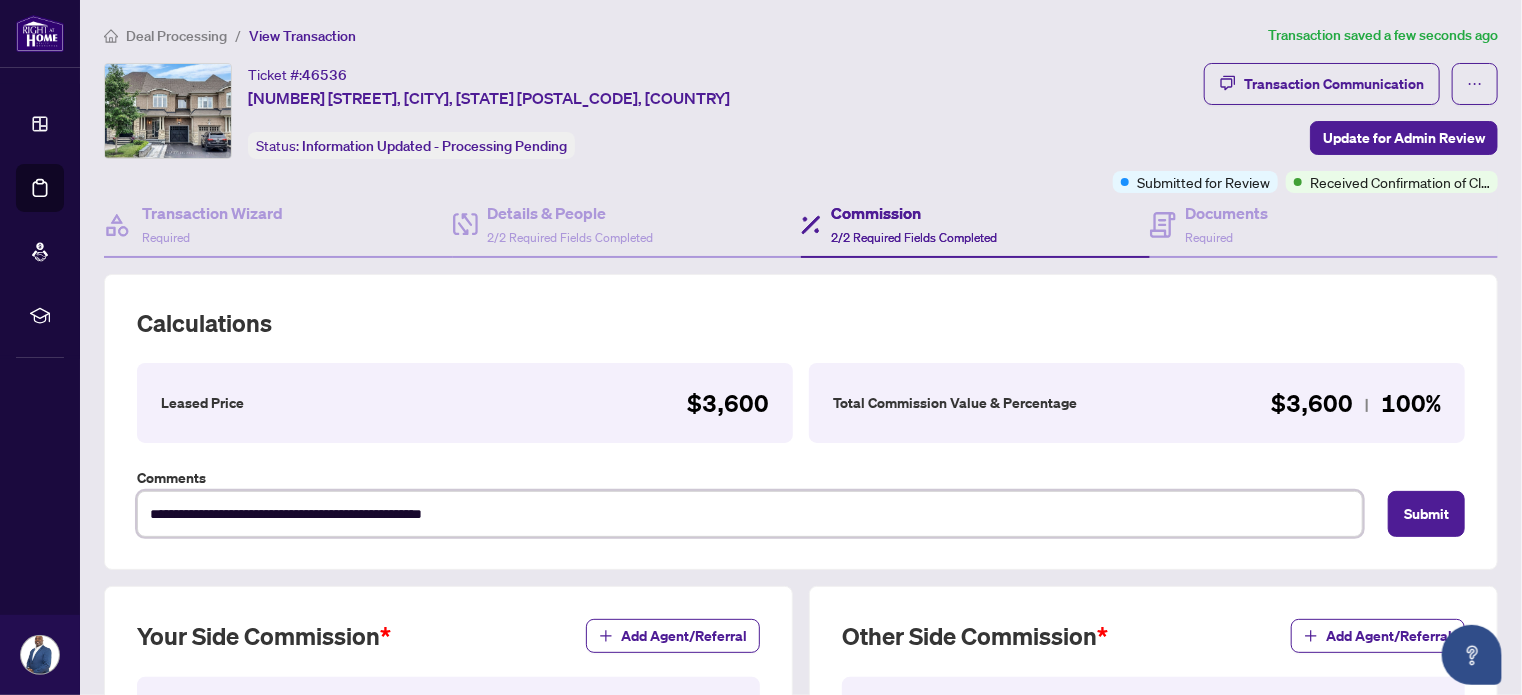 type on "**********" 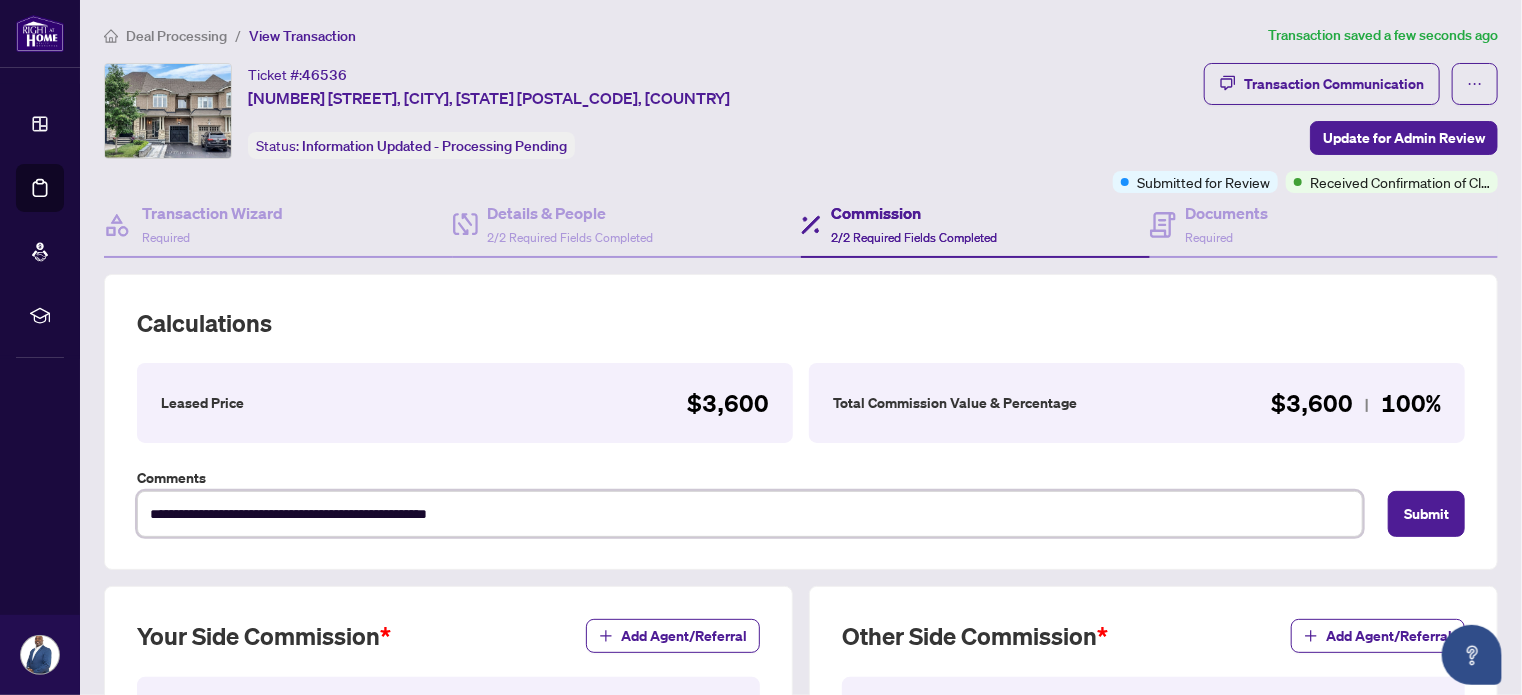 type on "**********" 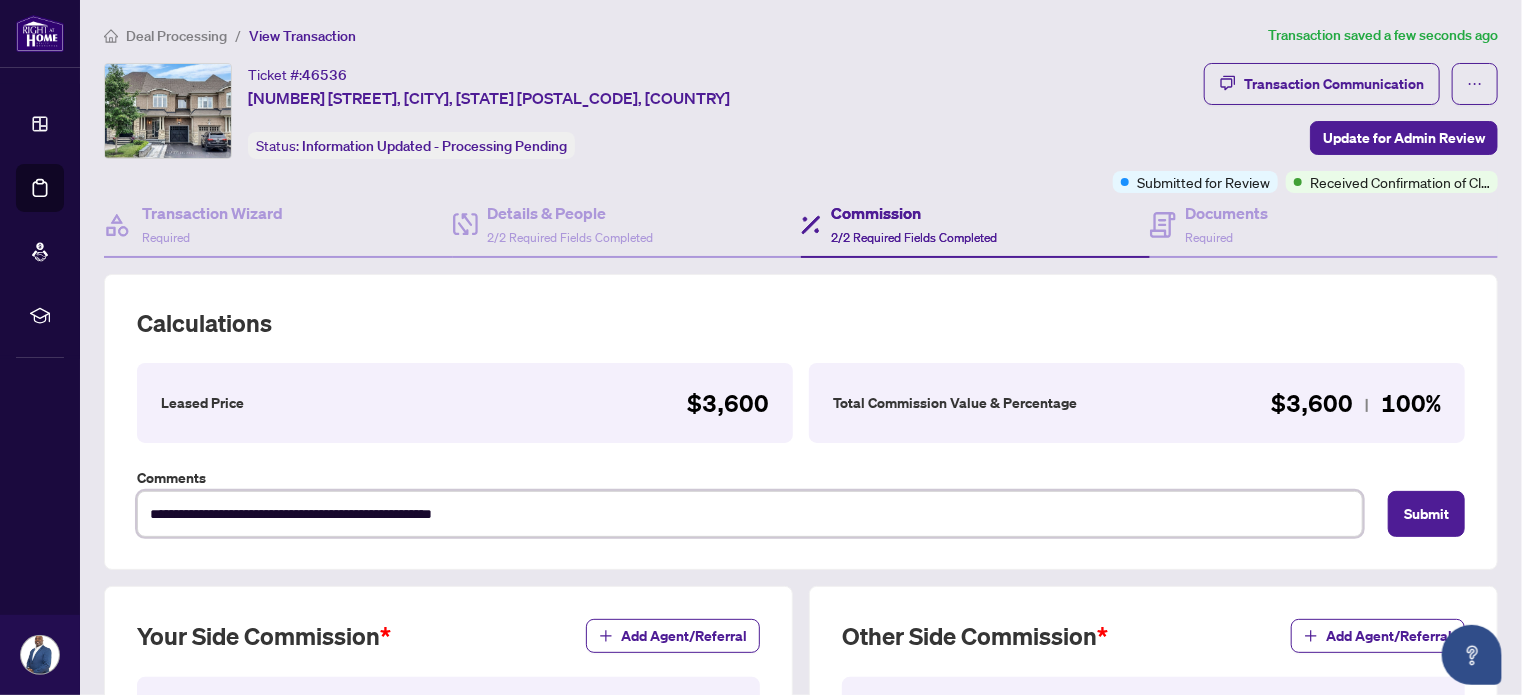 type on "**********" 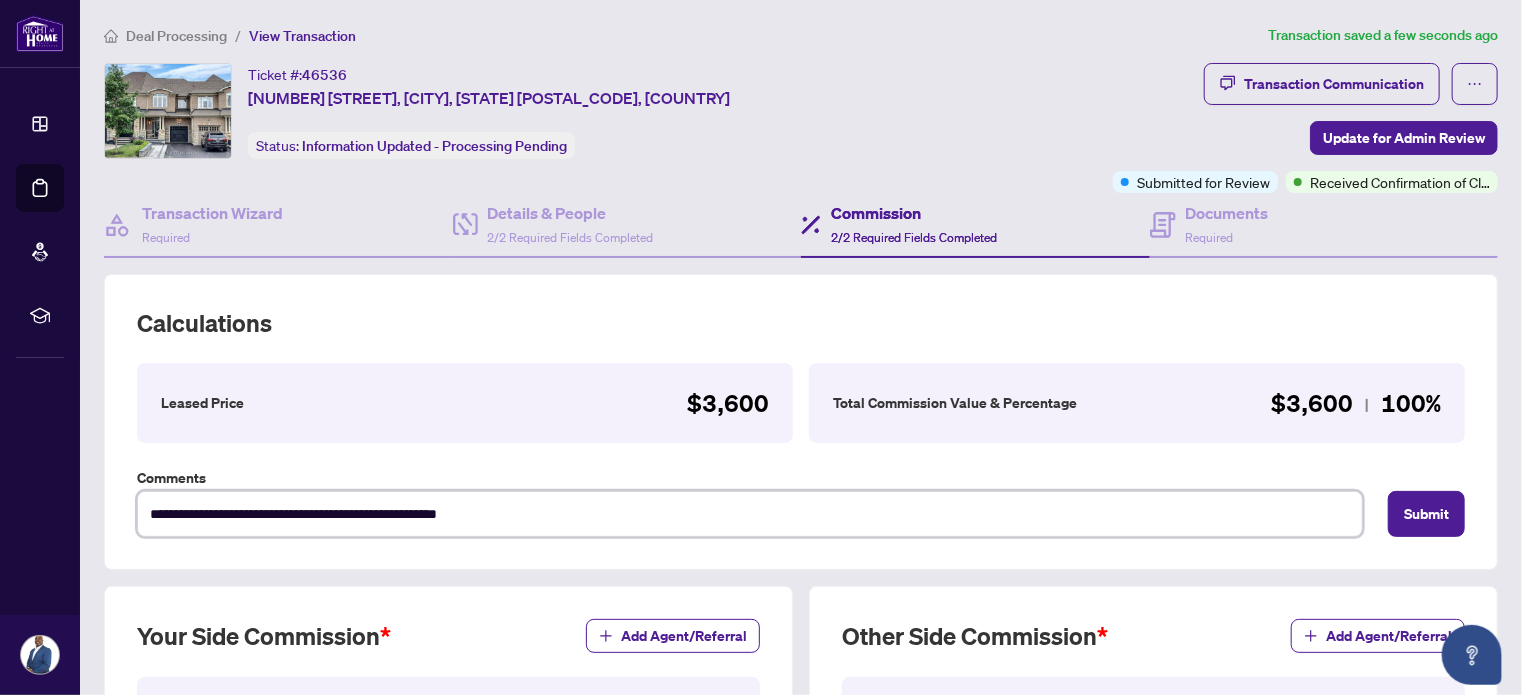 type on "**********" 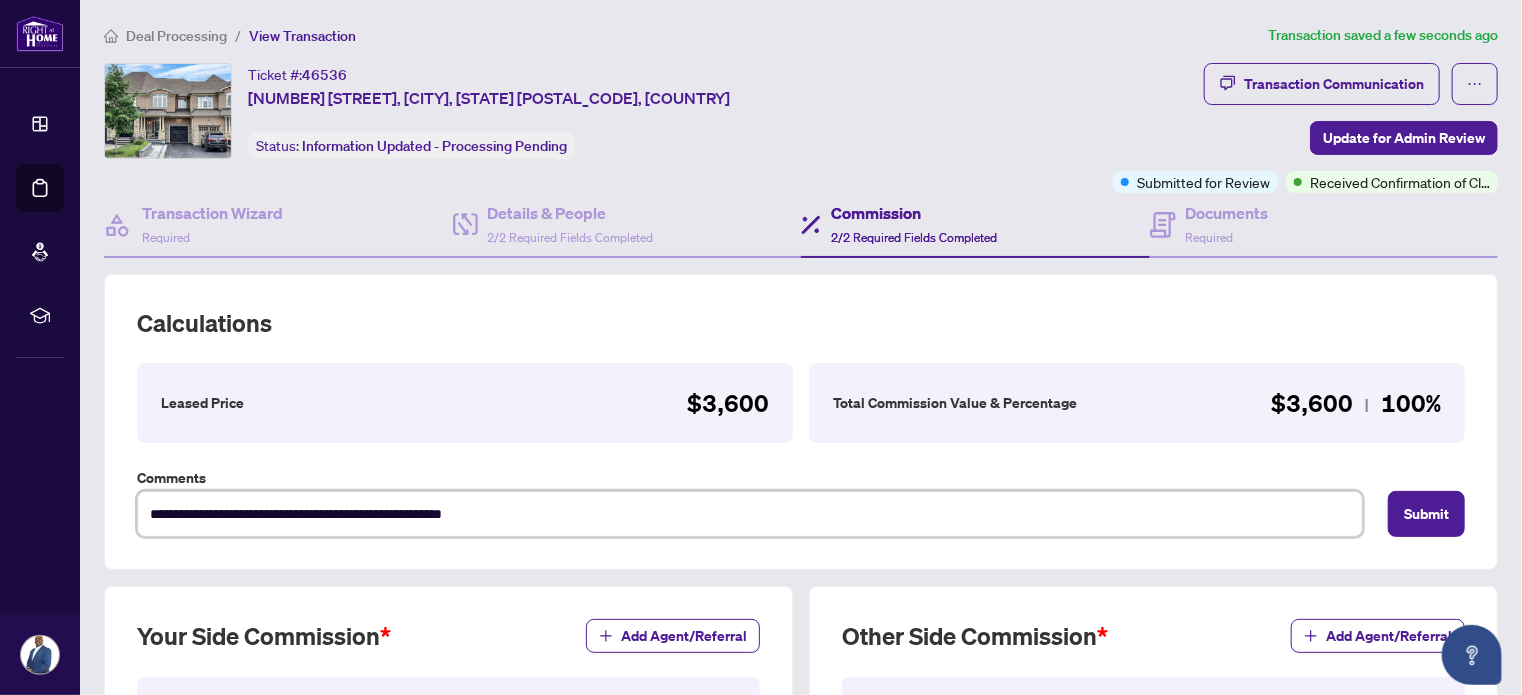 type on "**********" 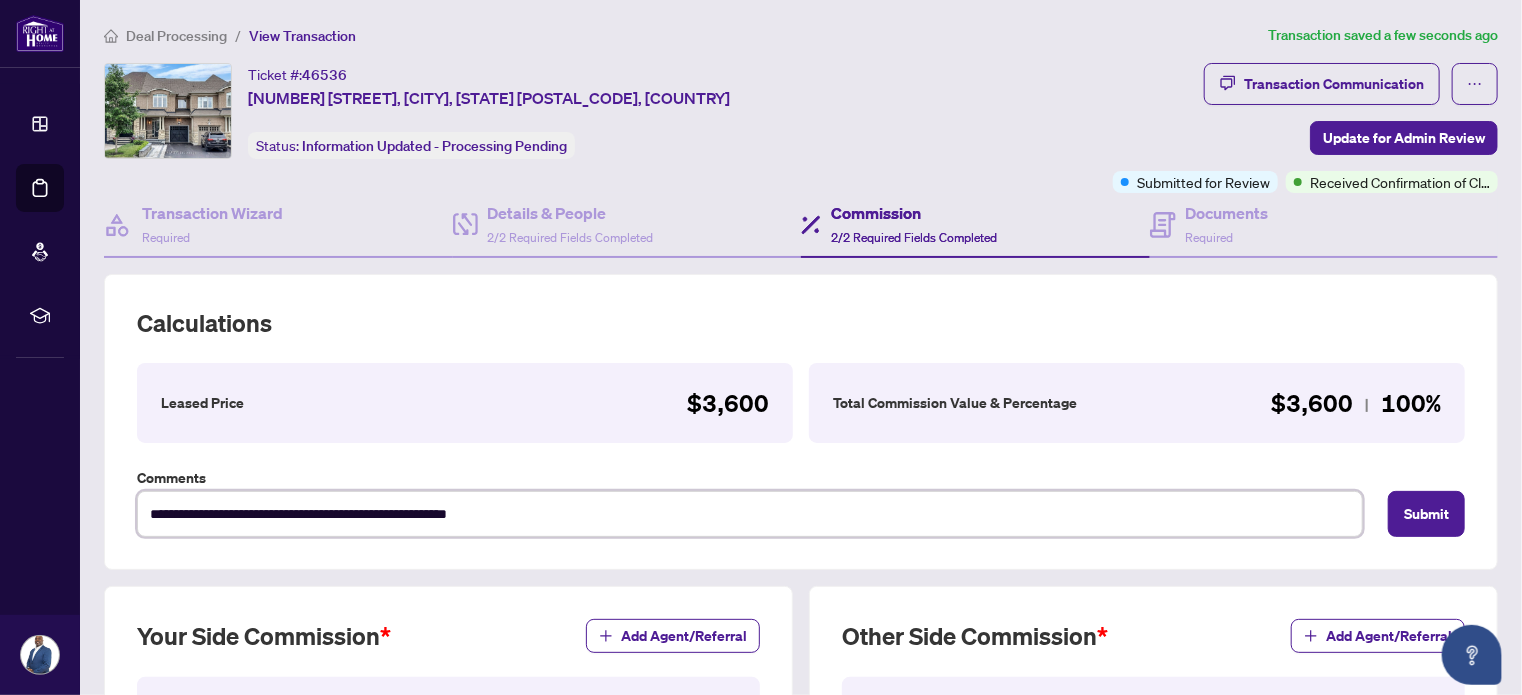 type on "**********" 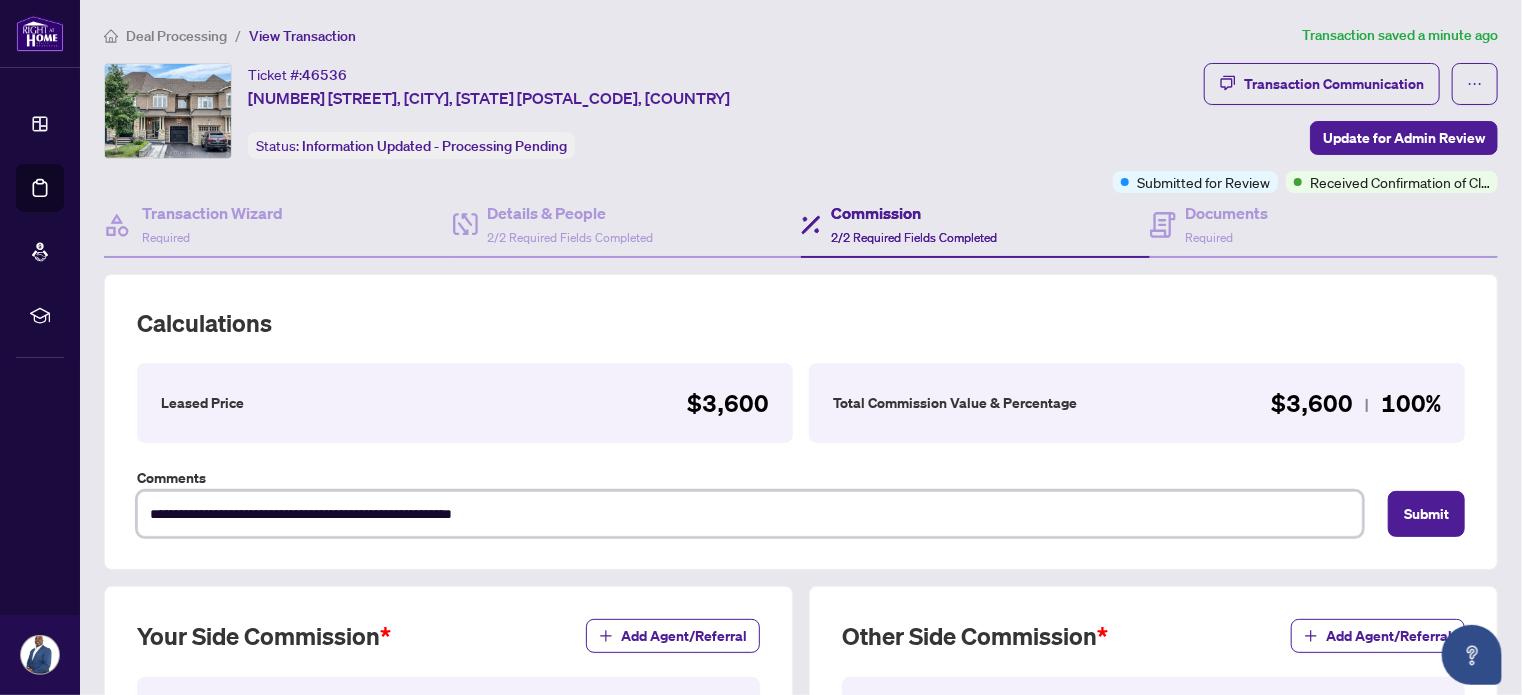 type on "**********" 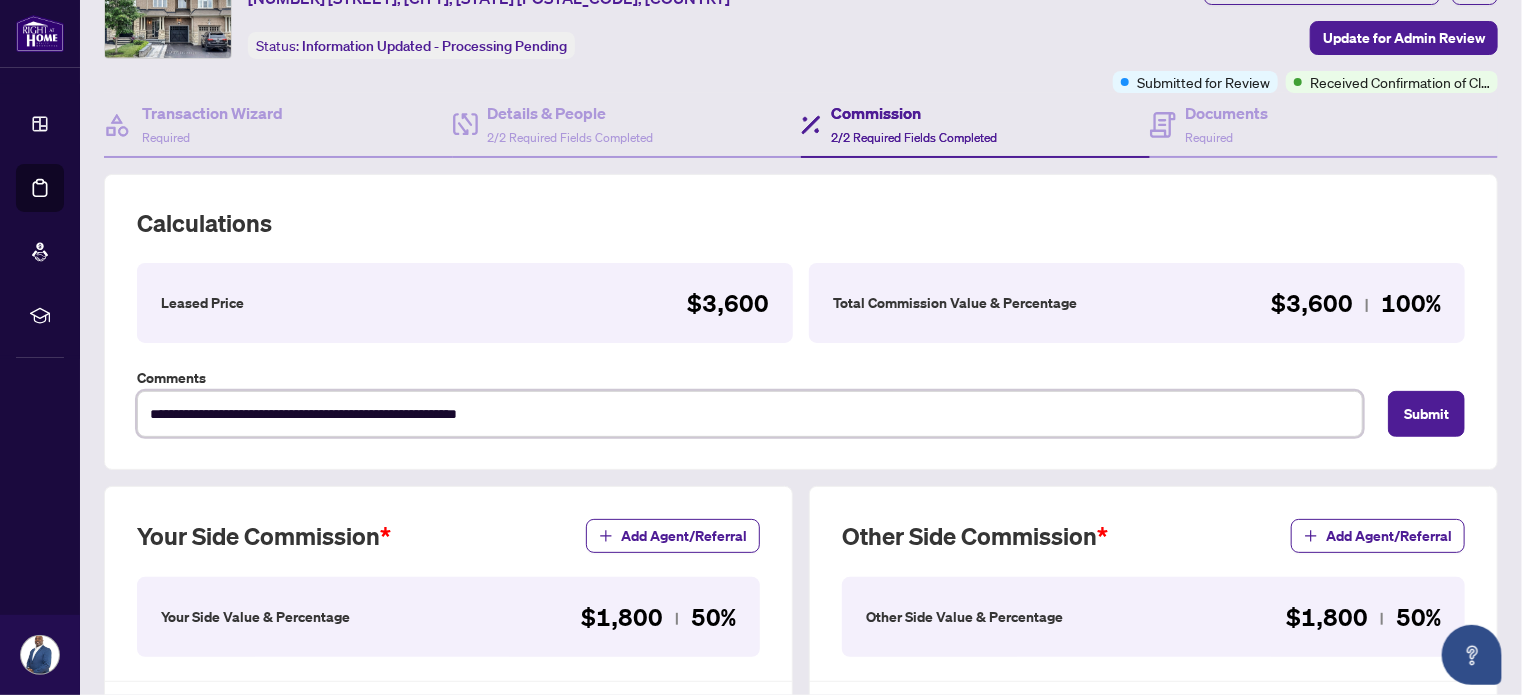 scroll, scrollTop: 100, scrollLeft: 0, axis: vertical 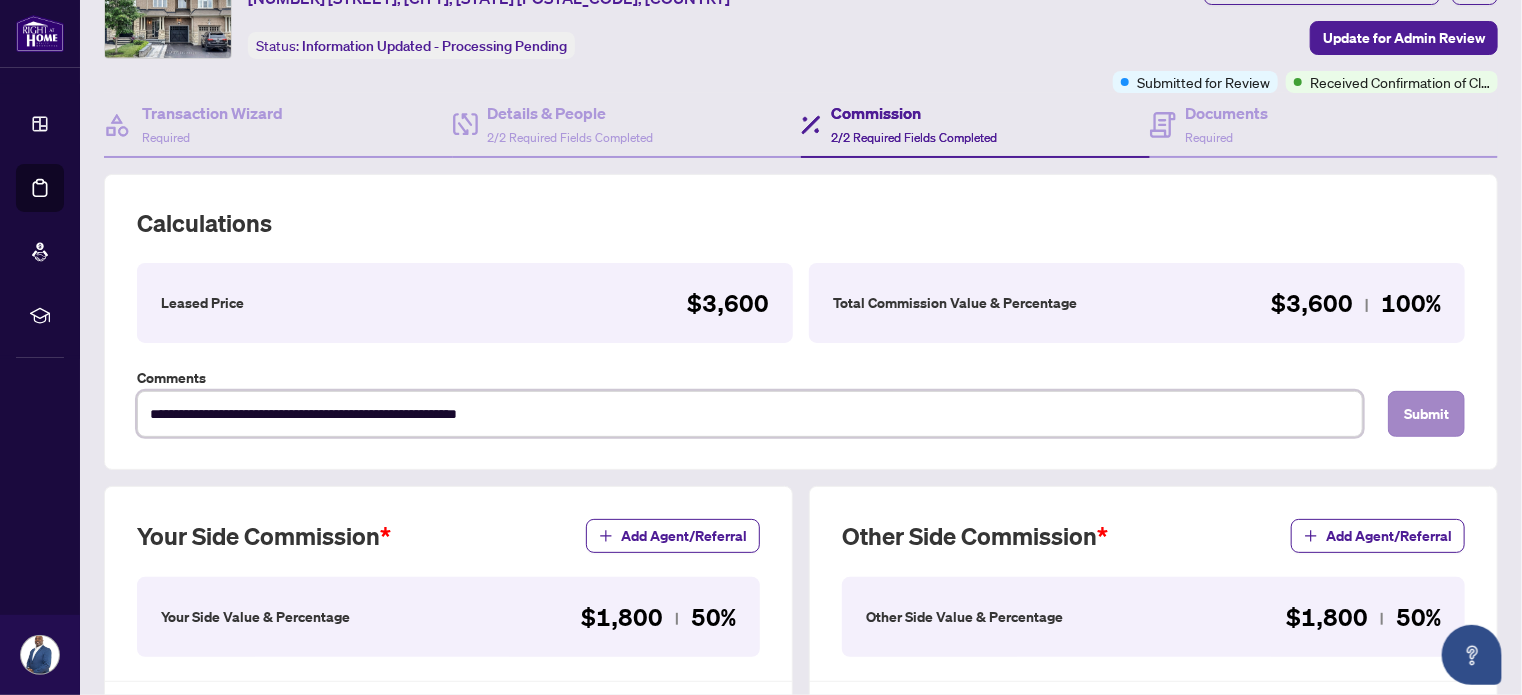 type on "**********" 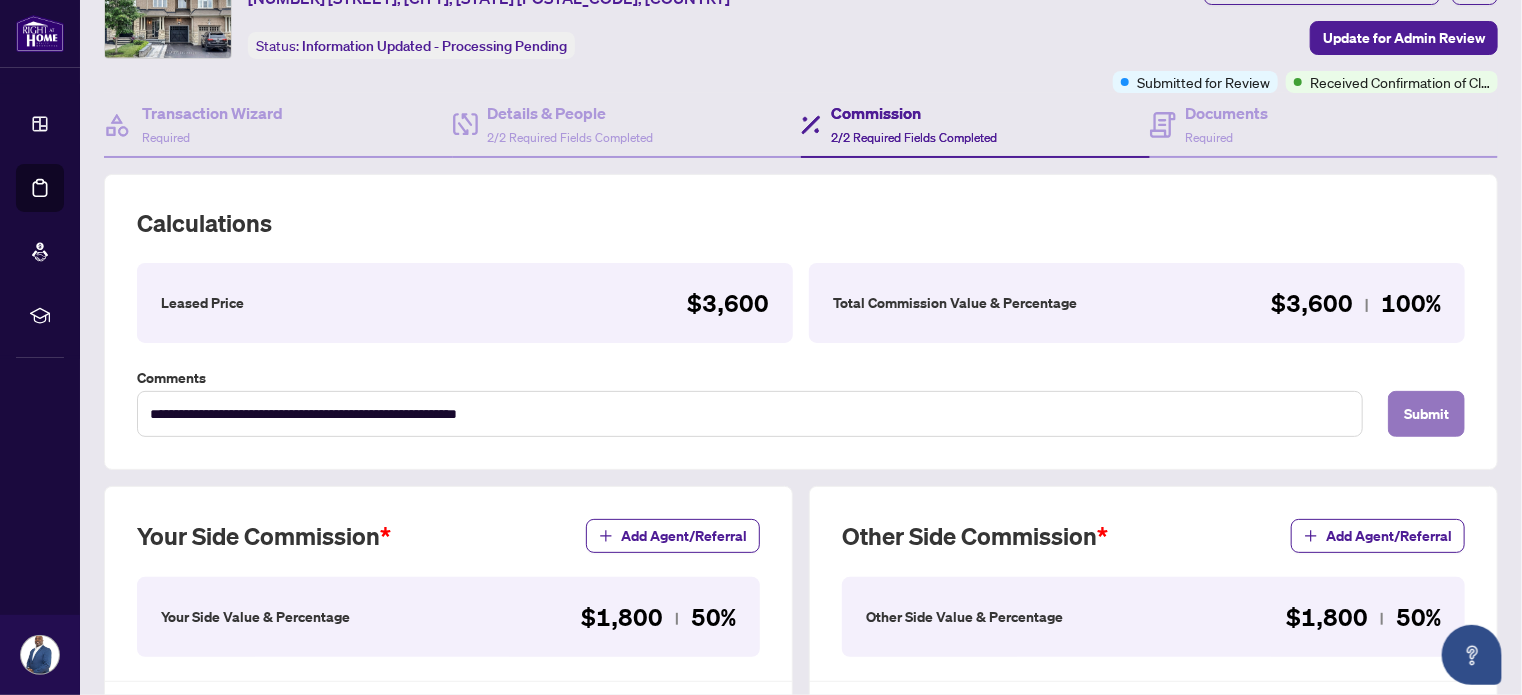 click on "Submit" at bounding box center [1426, 414] 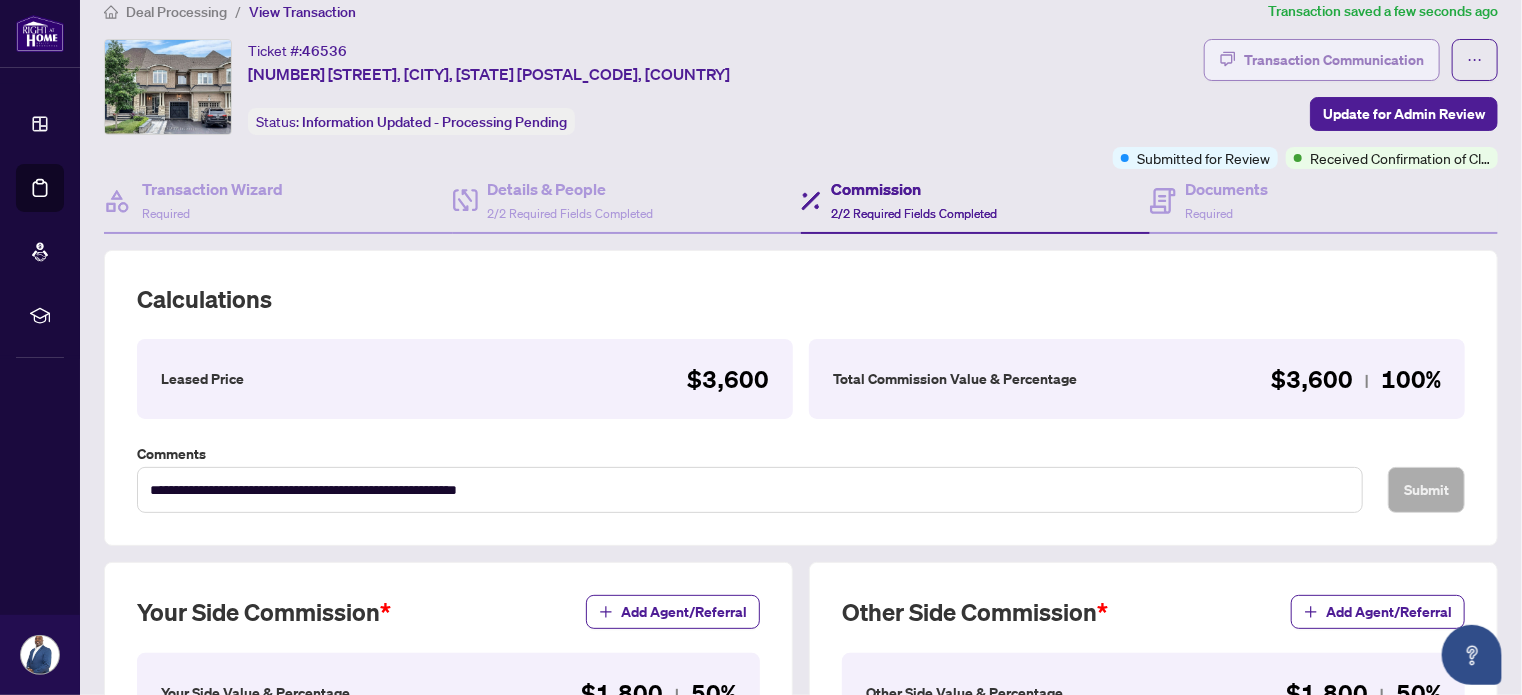 scroll, scrollTop: 0, scrollLeft: 0, axis: both 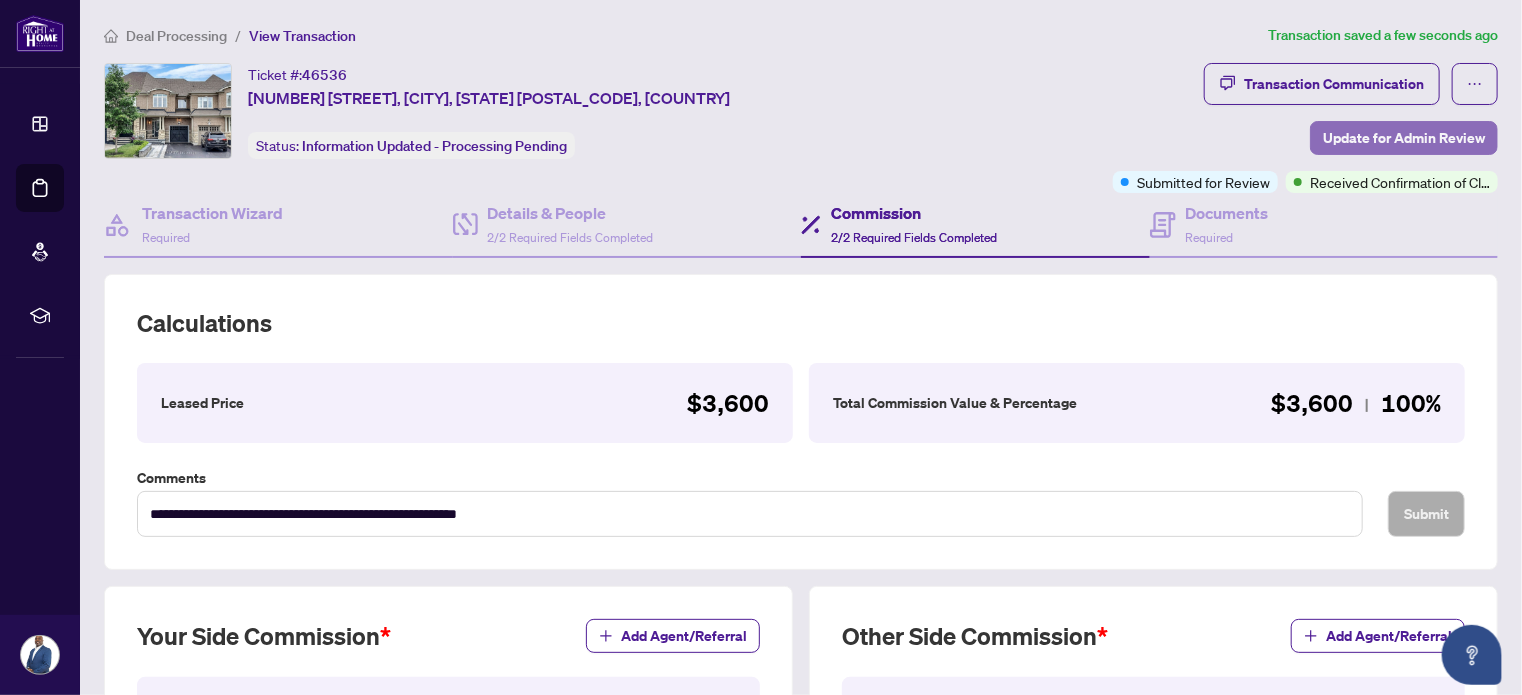 click on "Update for Admin Review" at bounding box center [1404, 138] 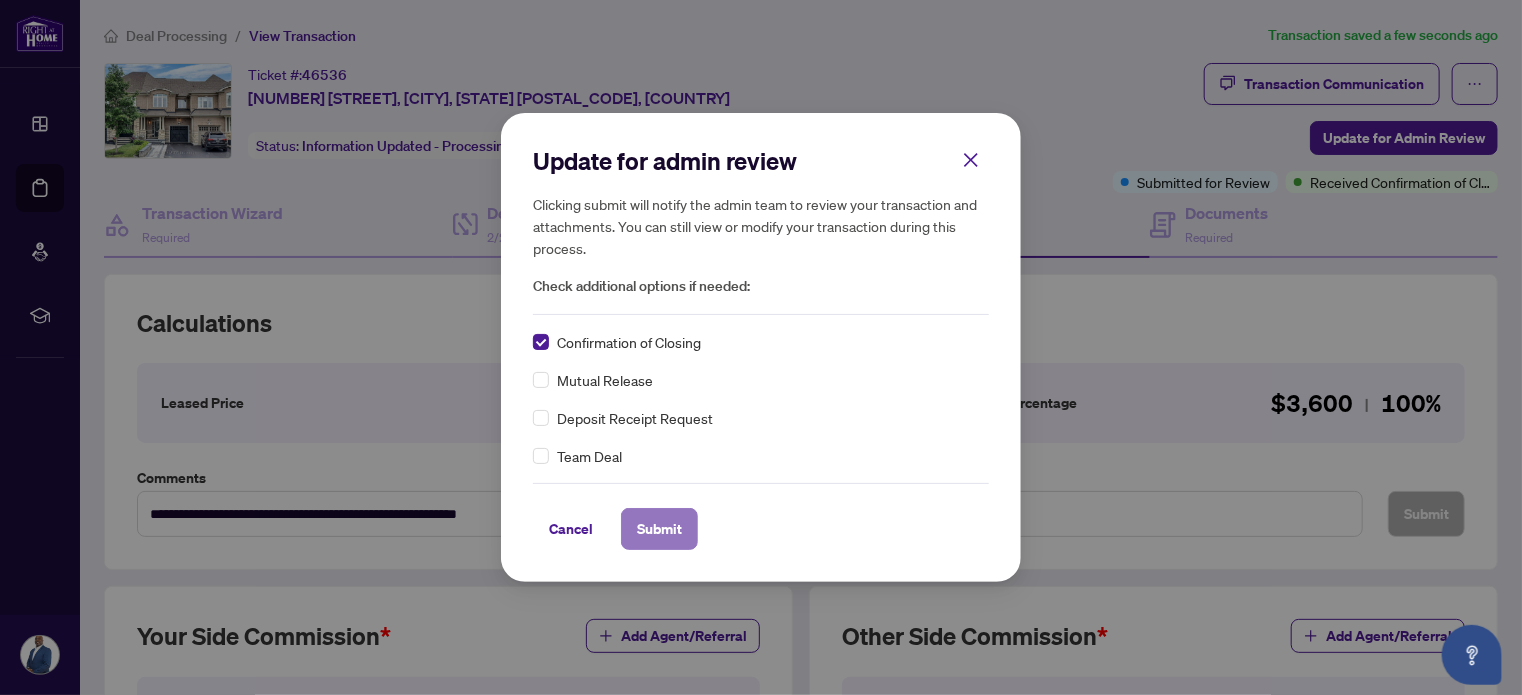 click on "Submit" at bounding box center (659, 529) 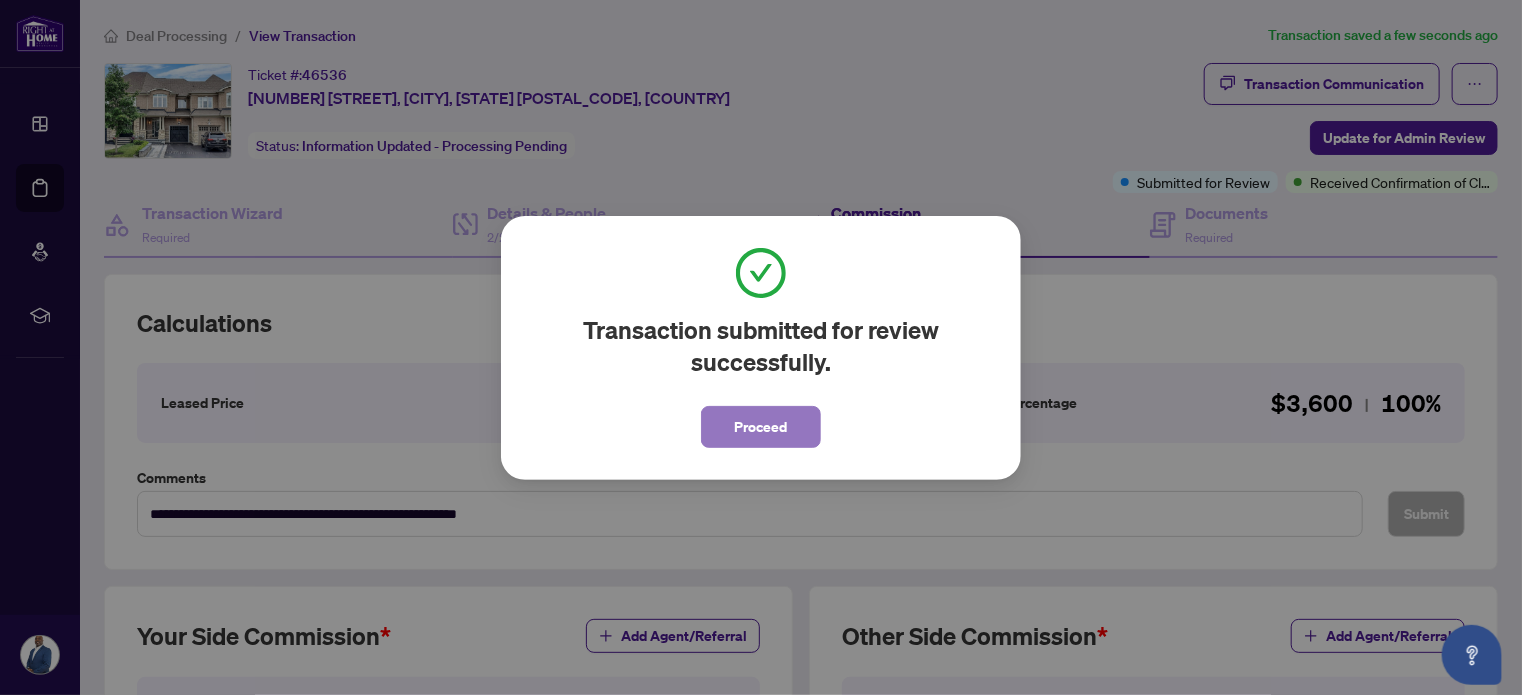 click on "Proceed" at bounding box center (761, 427) 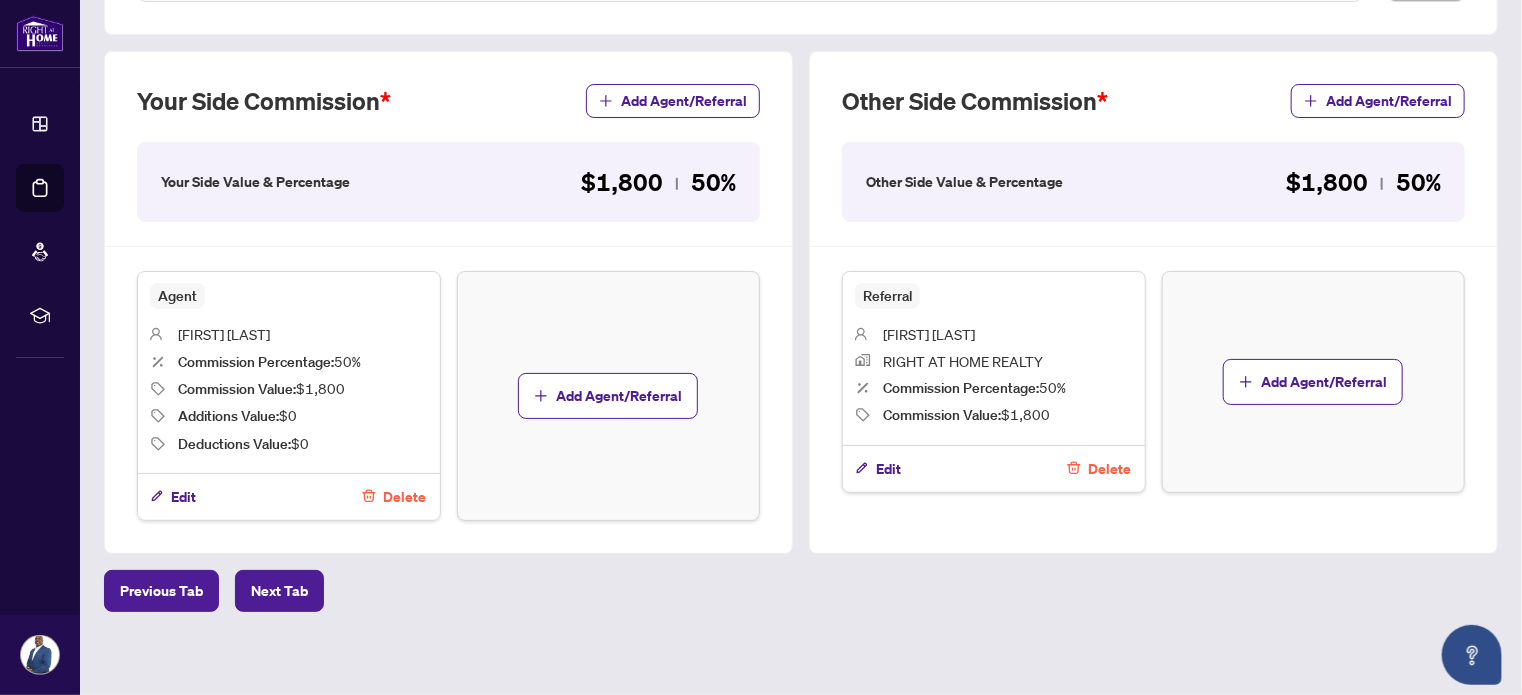 scroll, scrollTop: 0, scrollLeft: 0, axis: both 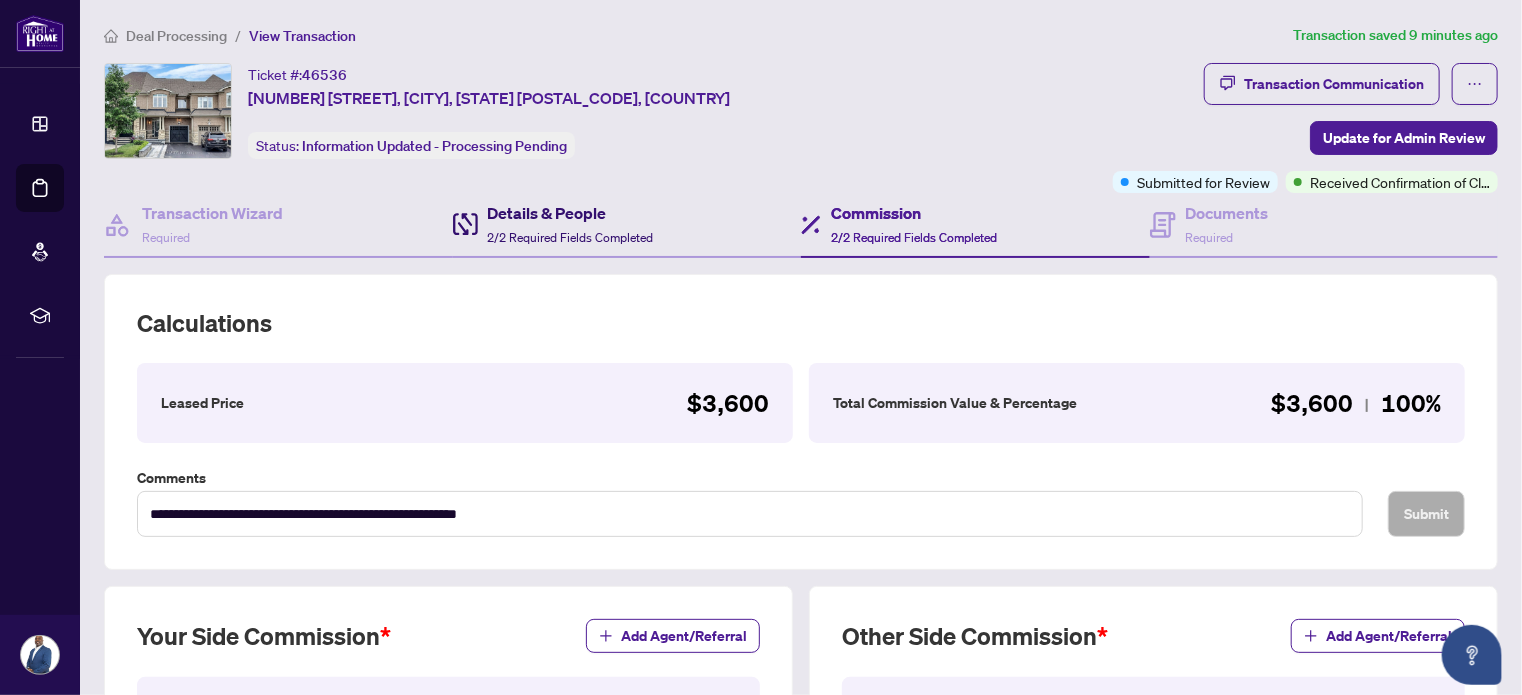 click on "Details & People 2/2 Required Fields Completed" at bounding box center [571, 224] 